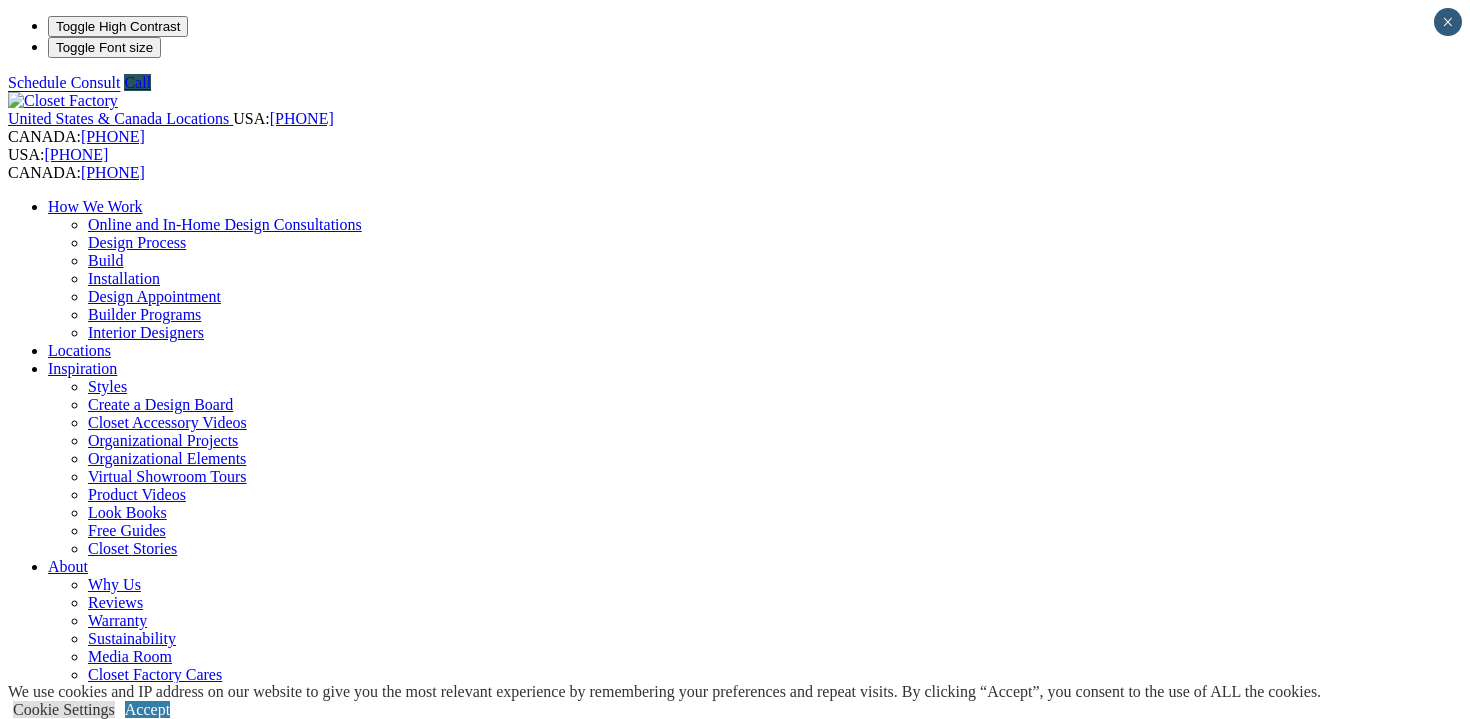 scroll, scrollTop: 0, scrollLeft: 0, axis: both 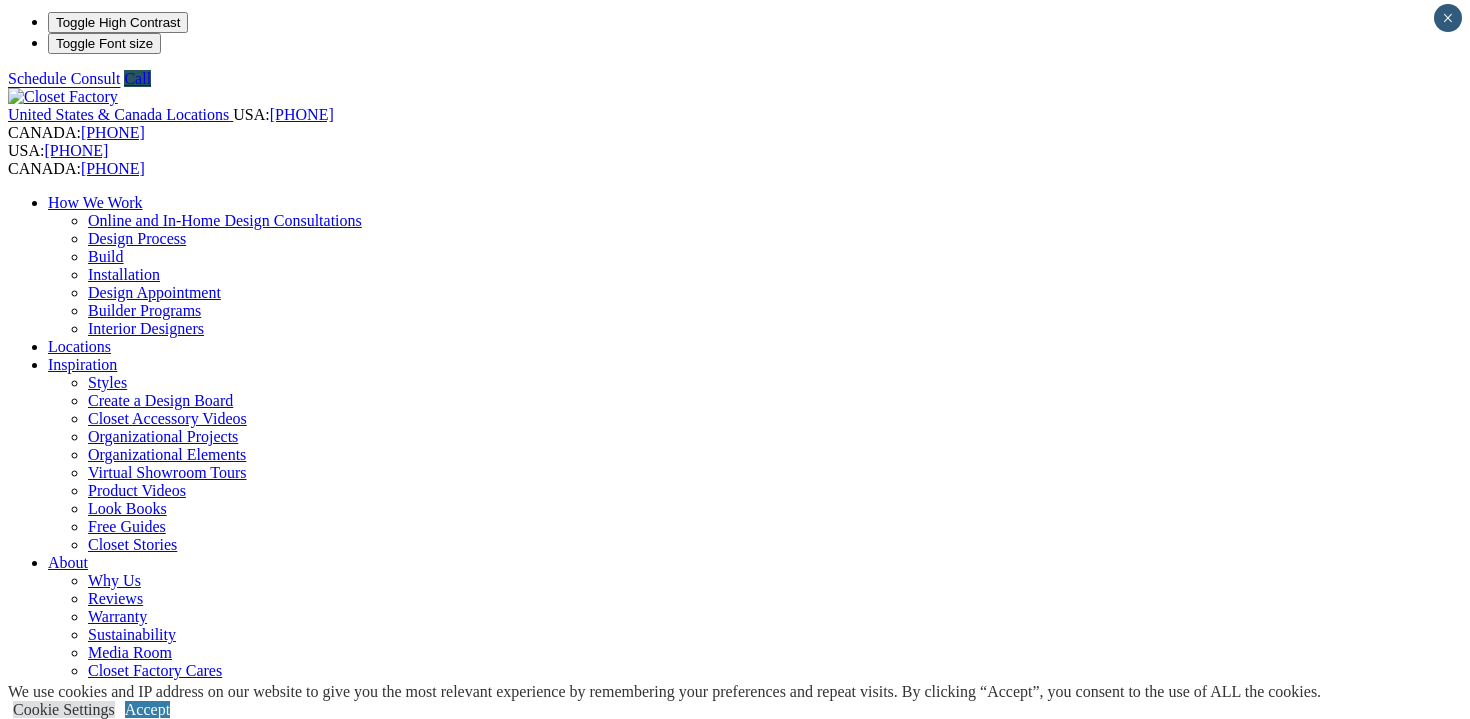 click at bounding box center (164, 1348) 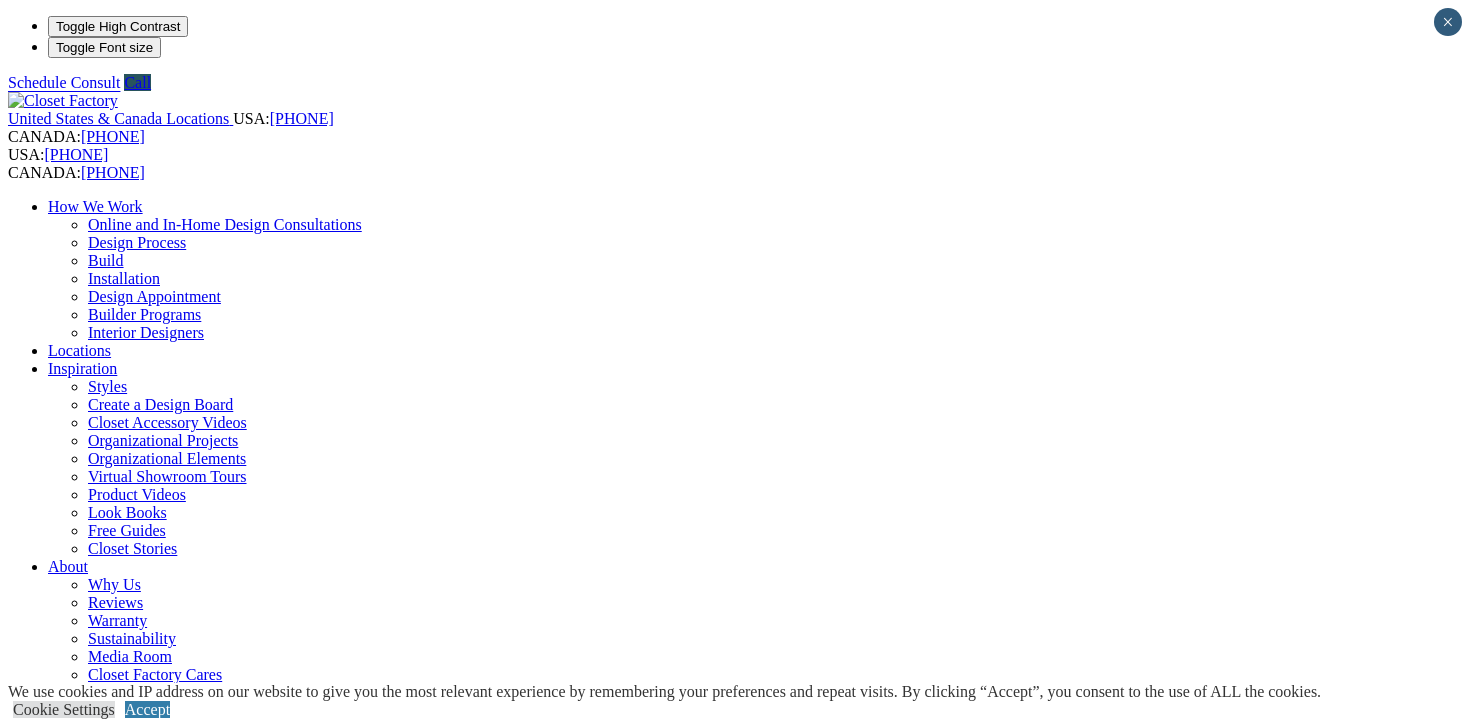 scroll, scrollTop: 42, scrollLeft: 0, axis: vertical 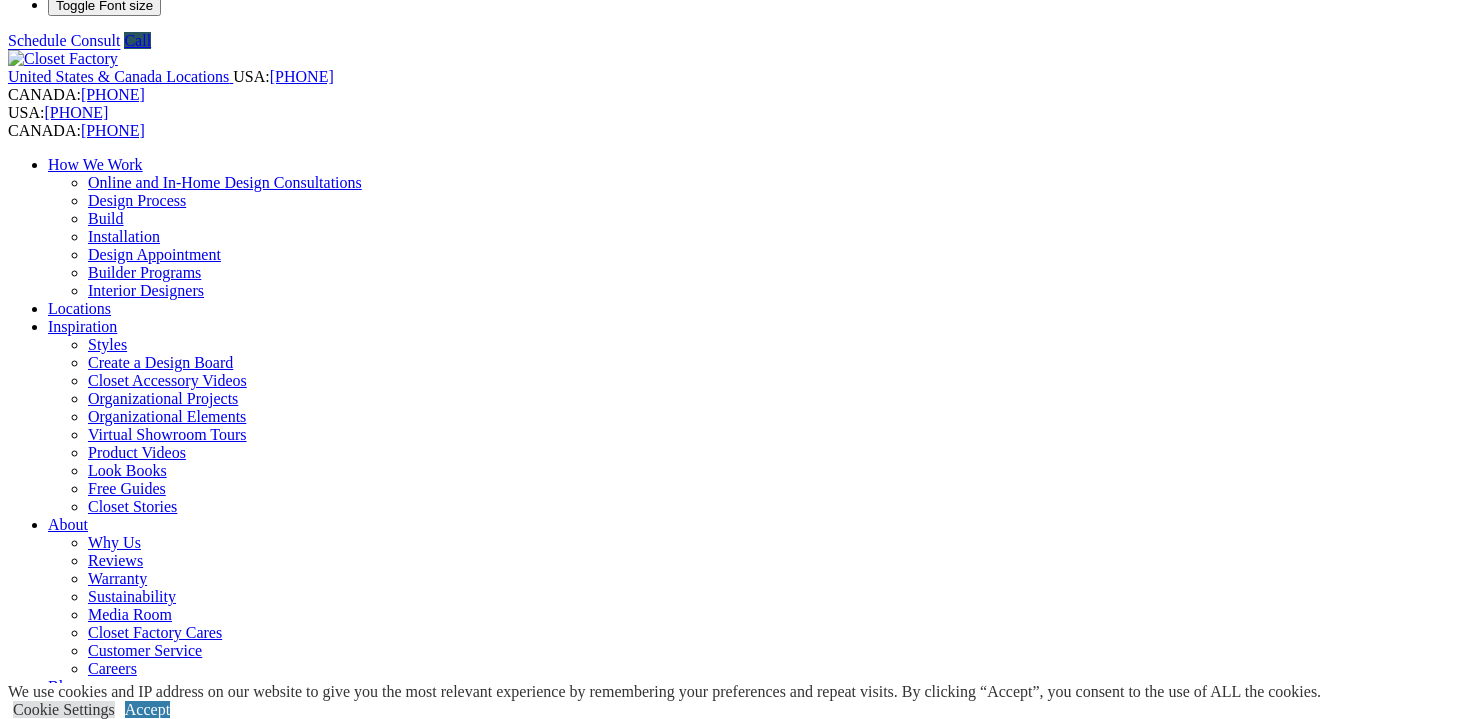 click on "Closet Organizers Dressing Rooms Finesse Systems Reach-in Closets Shoe Closets Walk-in Closets Wardrobe Closets Wood Closets" at bounding box center [755, 872] 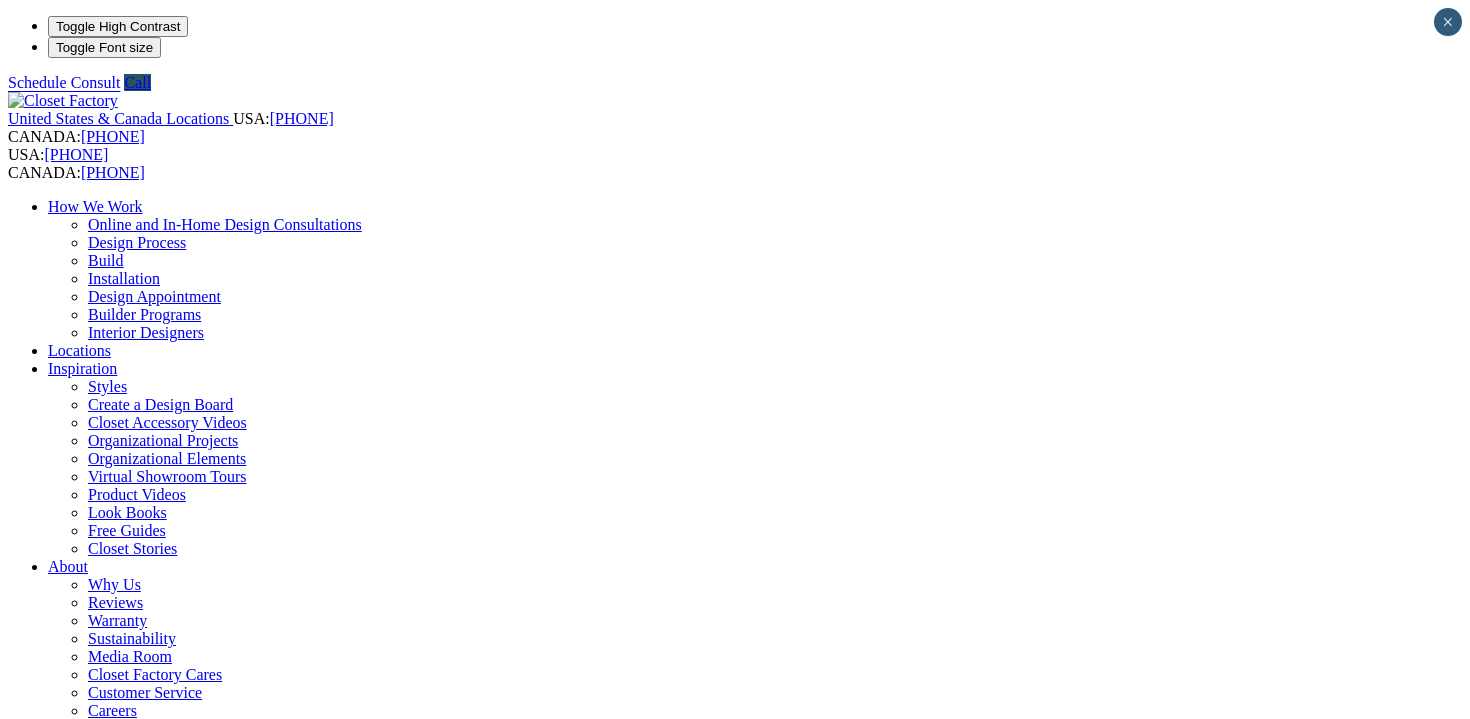 scroll, scrollTop: 0, scrollLeft: 0, axis: both 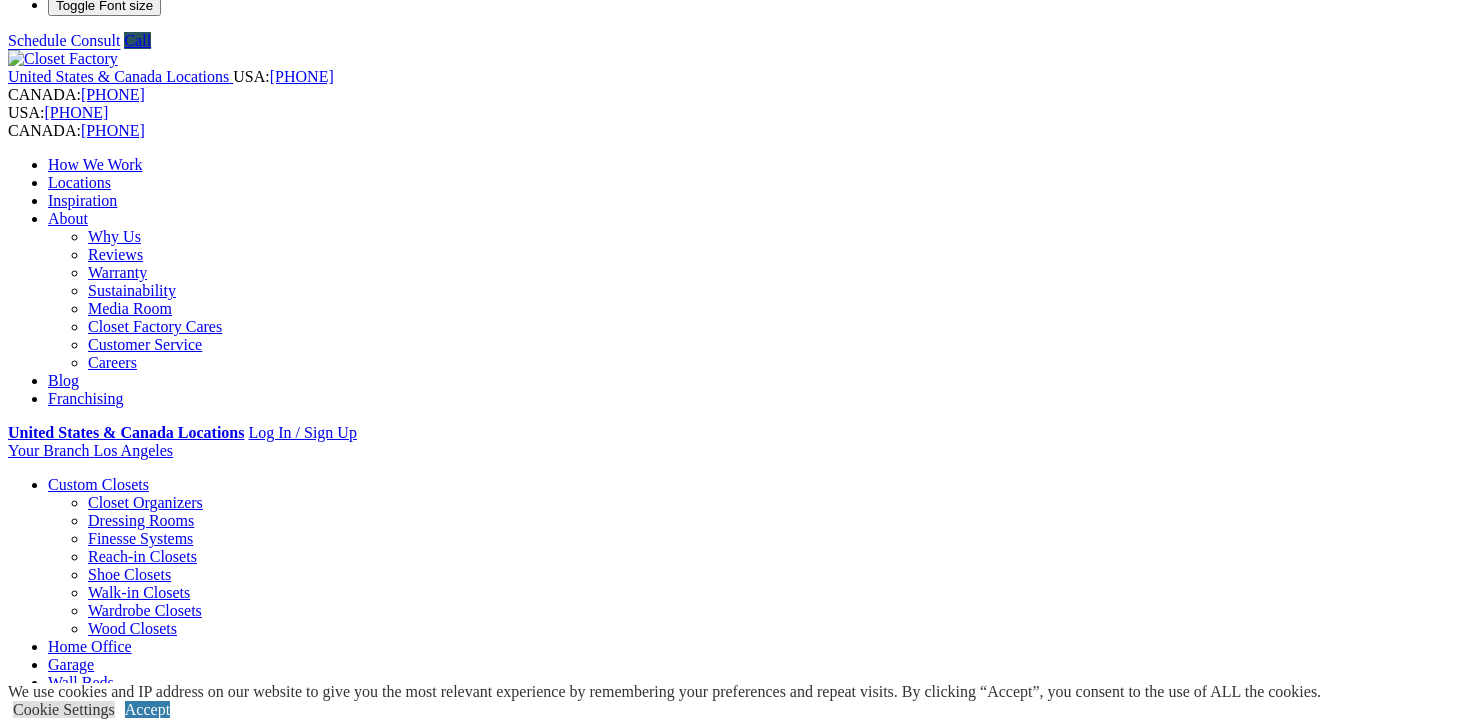 click on "Closet Organizers Dressing Rooms Finesse Systems Reach-in Closets Shoe Closets Walk-in Closets Wardrobe Closets Wood Closets" at bounding box center [755, 566] 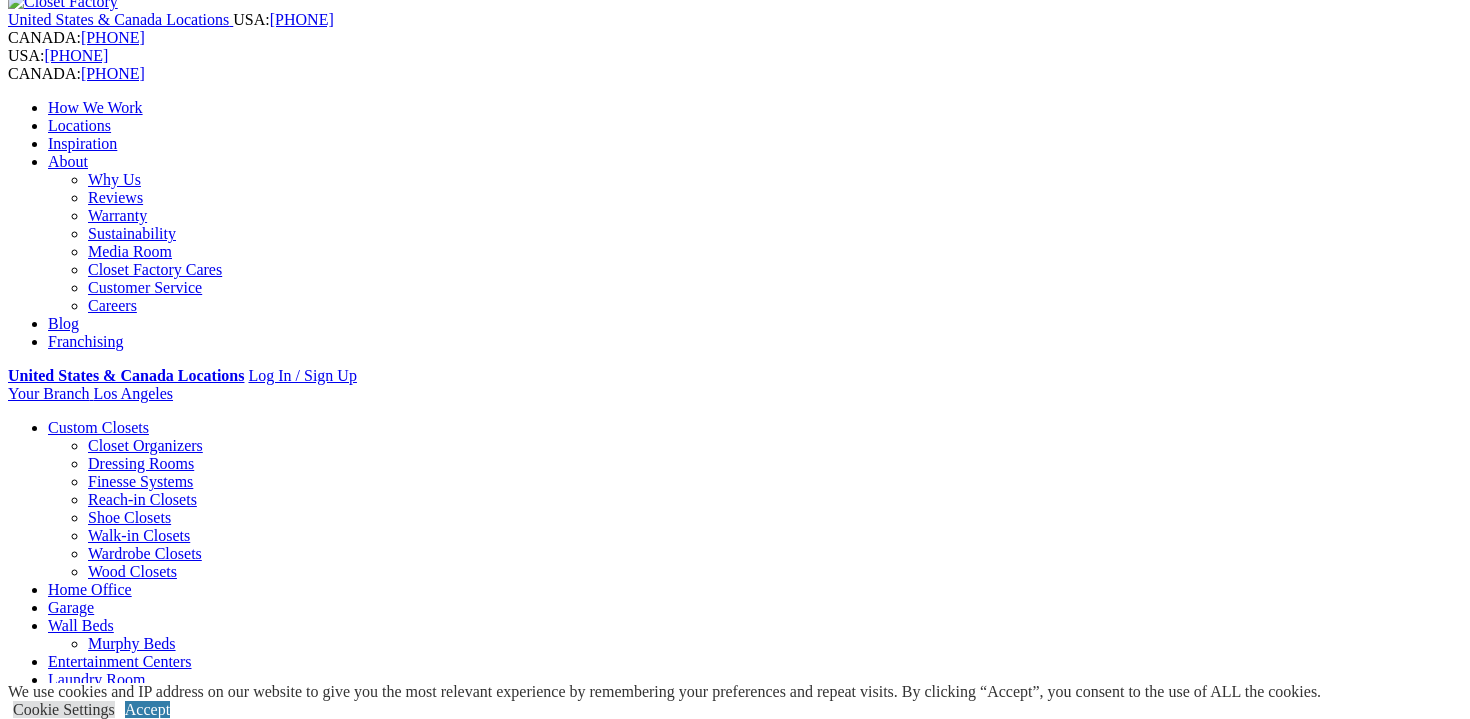 scroll, scrollTop: 0, scrollLeft: 0, axis: both 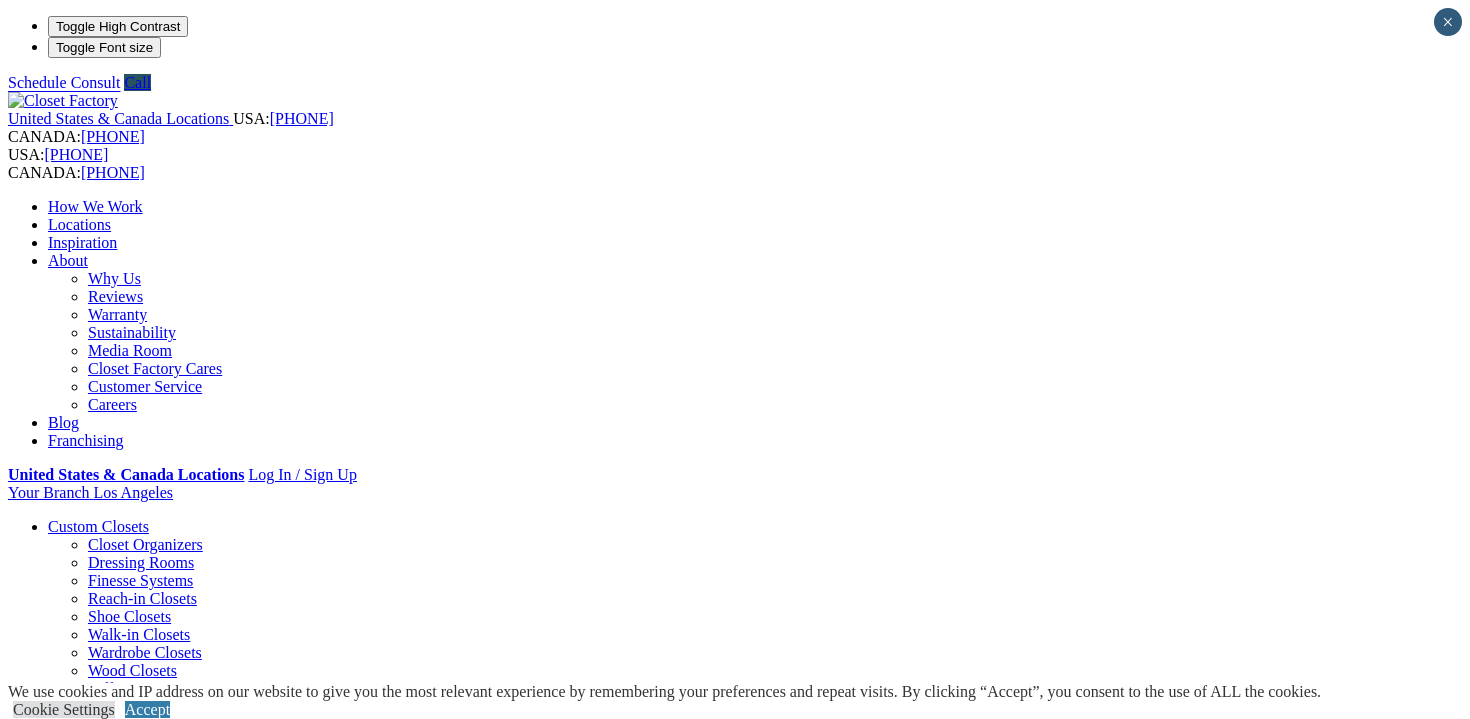 click on "Next Slide" at bounding box center (735, 1613) 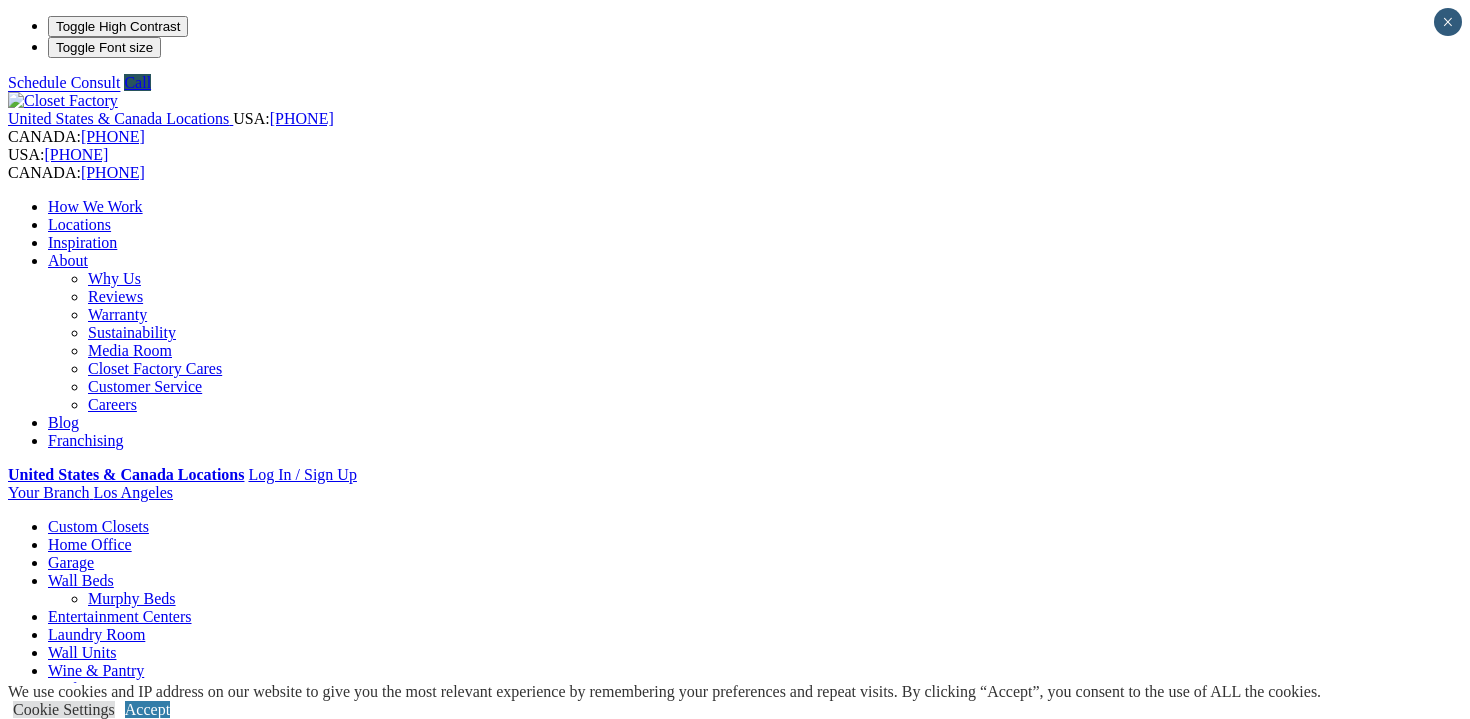 click on "Custom Closets" at bounding box center (98, 526) 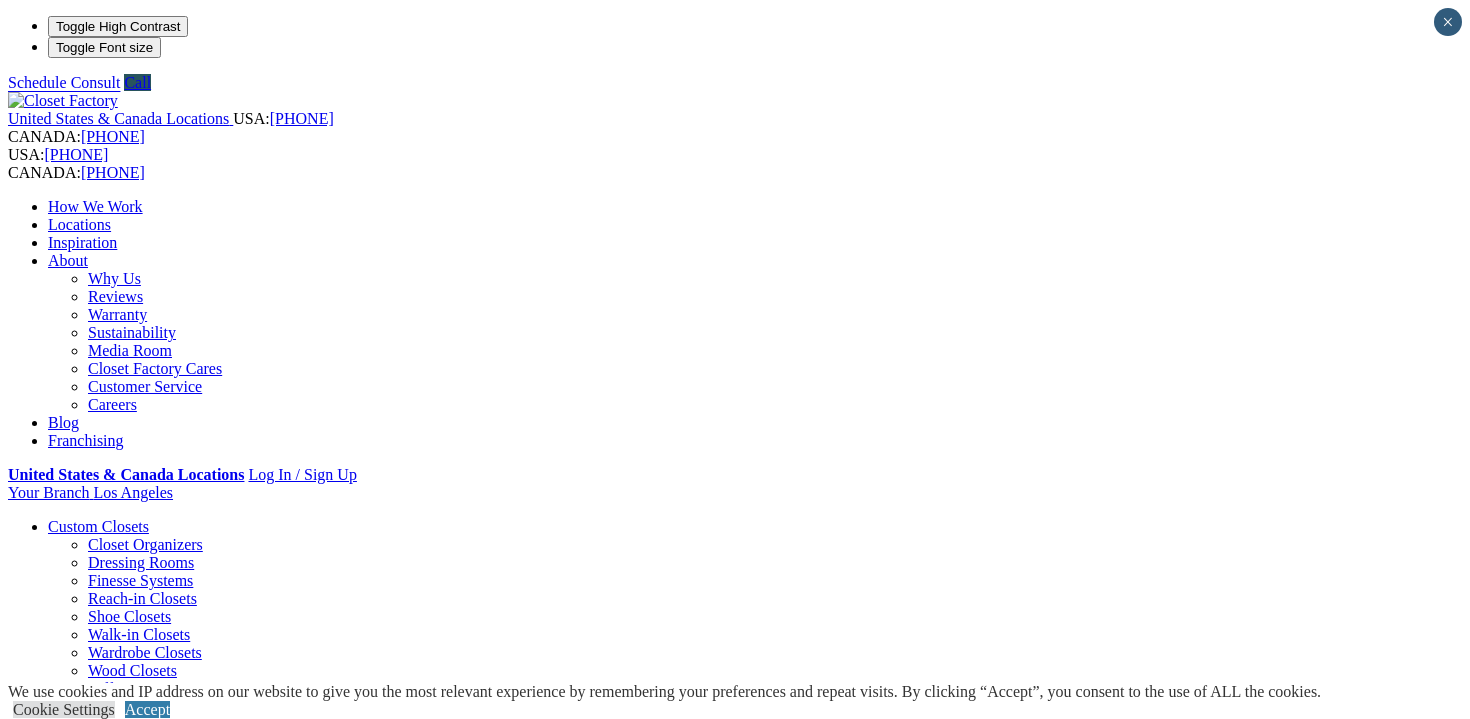 click on "Closet Organizers Dressing Rooms Finesse Systems Reach-in Closets Shoe Closets Walk-in Closets Wardrobe Closets Wood Closets" at bounding box center (755, 608) 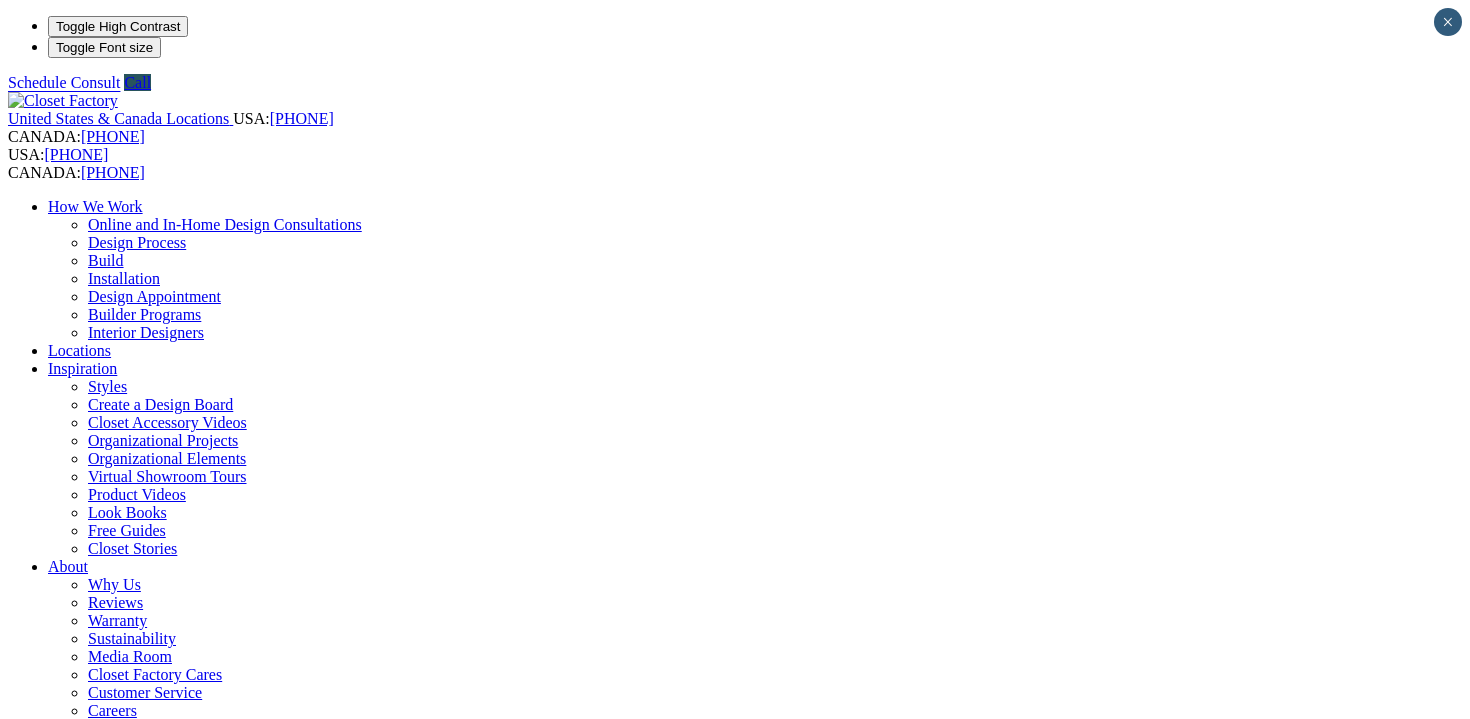 scroll, scrollTop: 0, scrollLeft: 0, axis: both 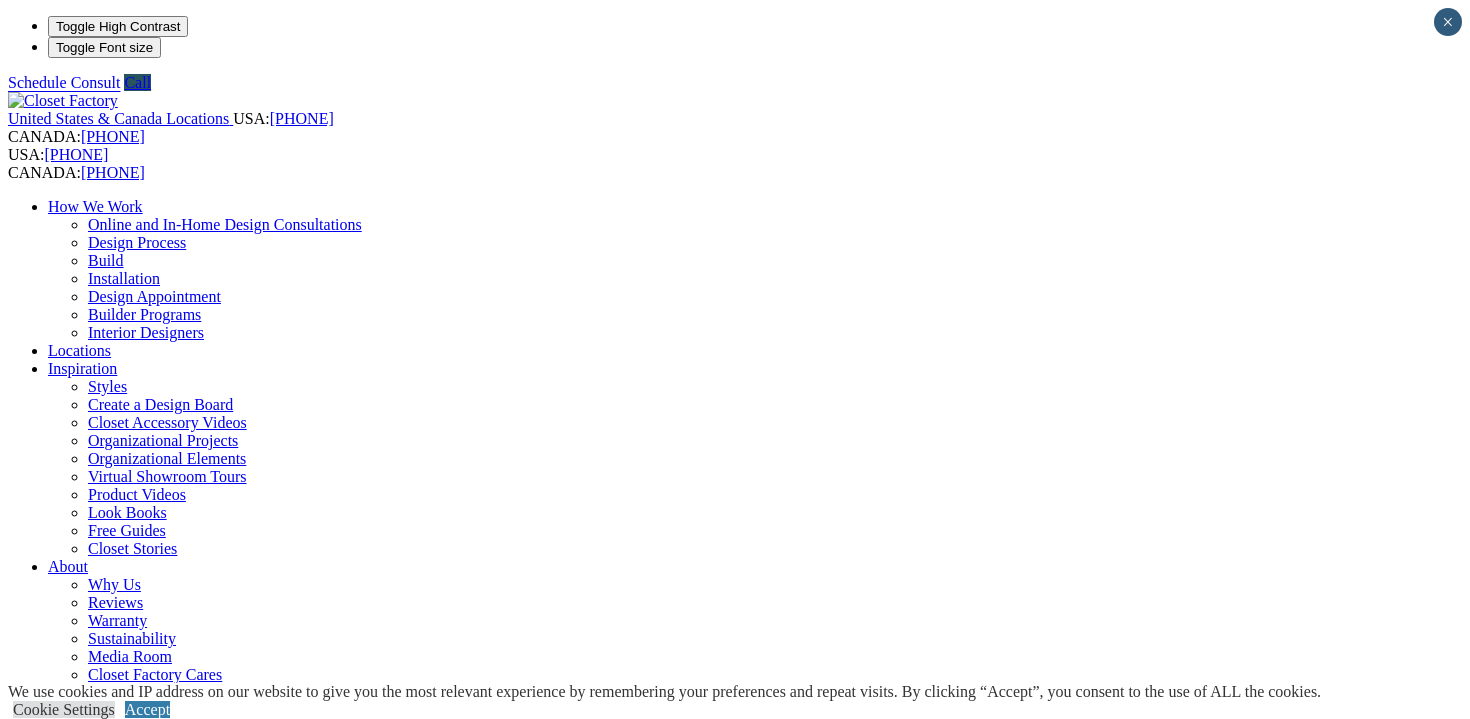click on "Next Slide" at bounding box center (735, 2023) 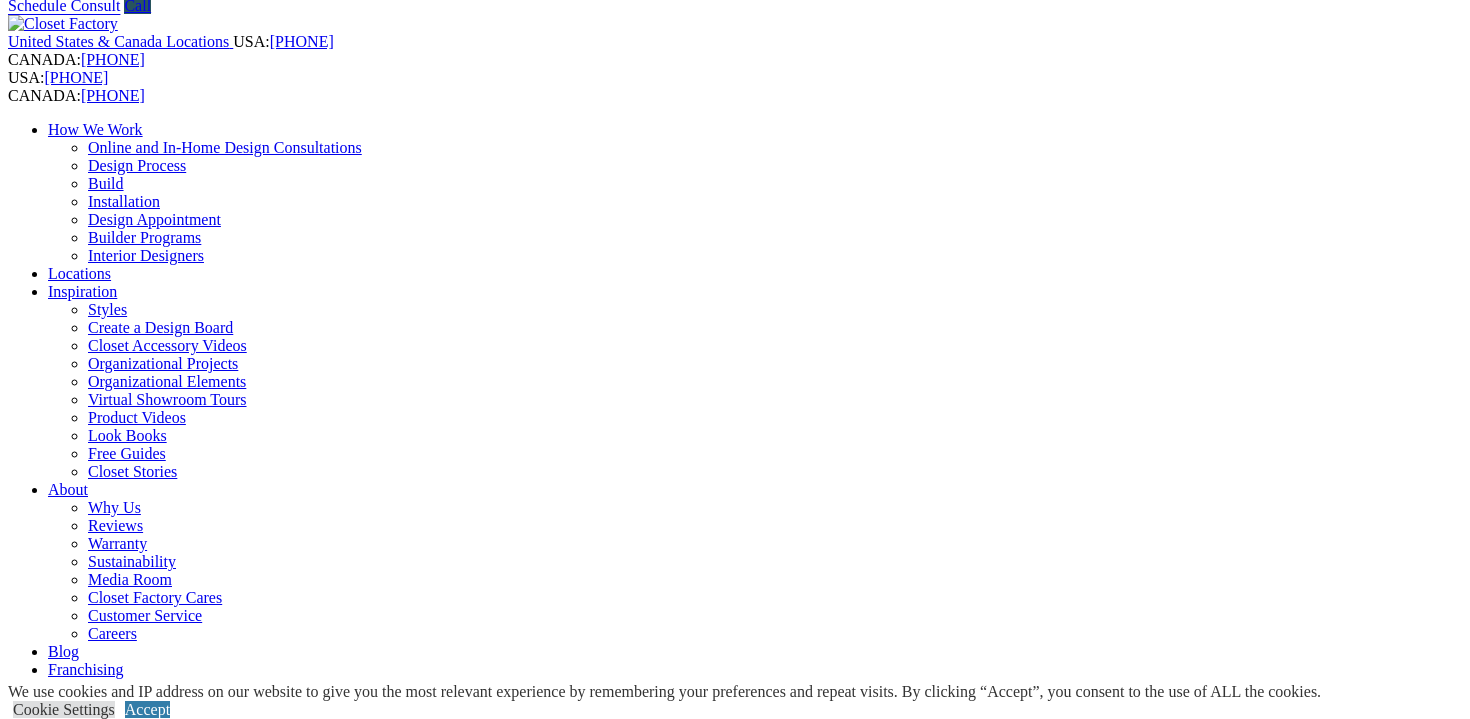 click on "**********" at bounding box center (735, 25157) 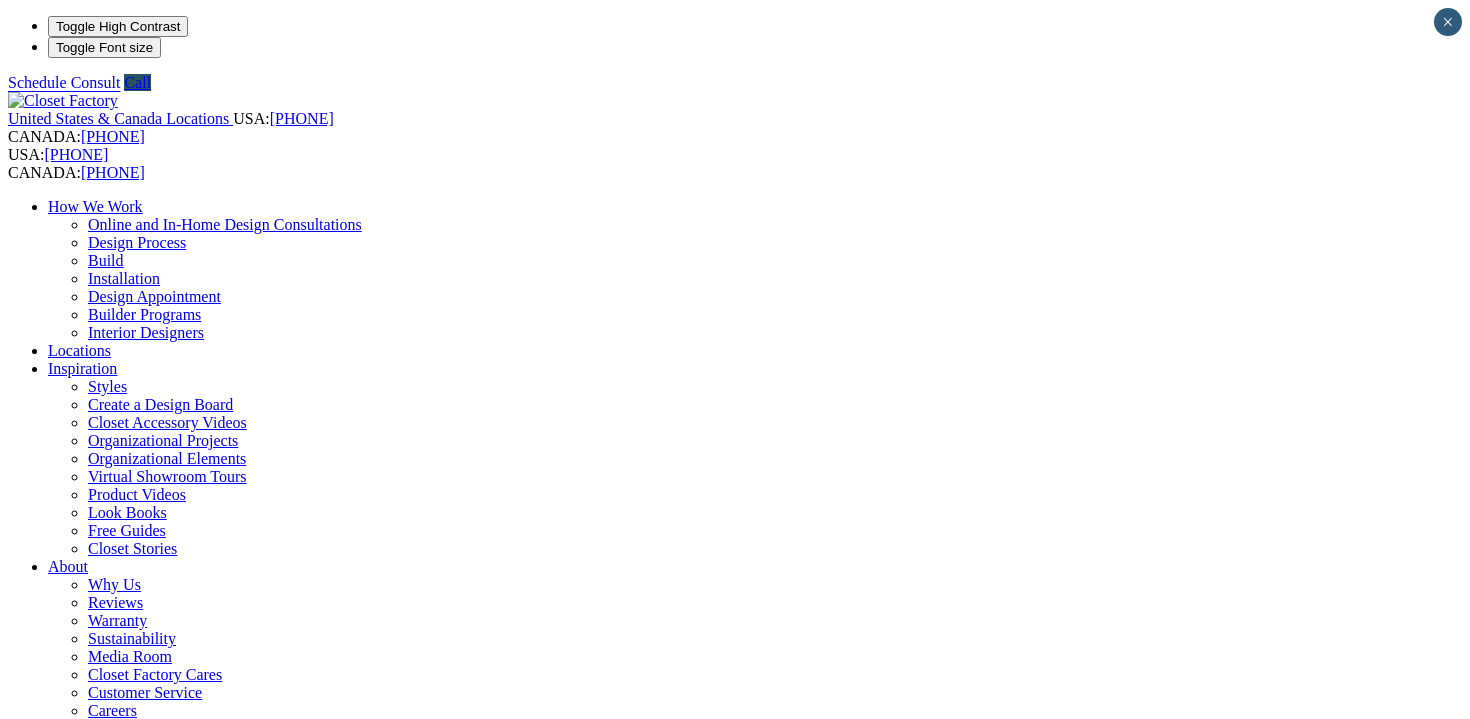 scroll, scrollTop: 0, scrollLeft: 0, axis: both 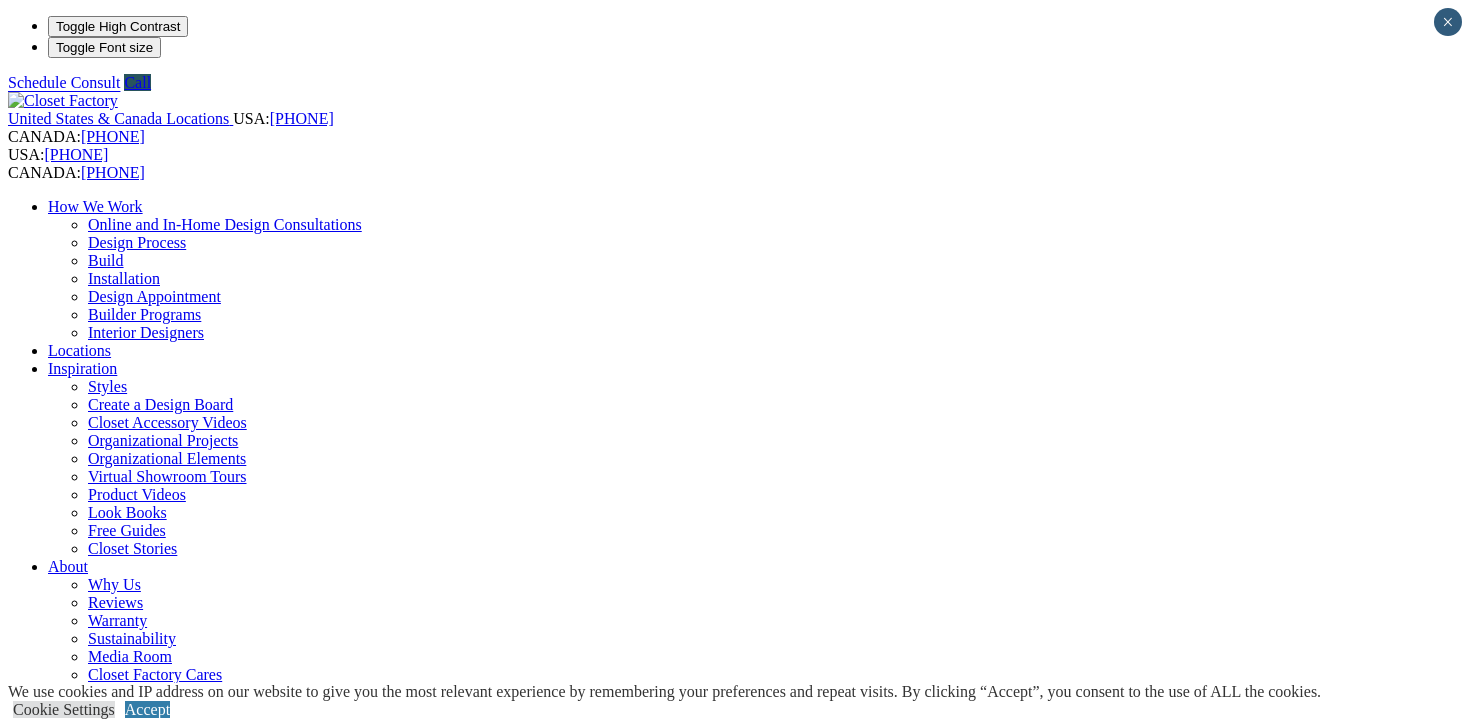 click on "Reach-in Closets" at bounding box center [142, 904] 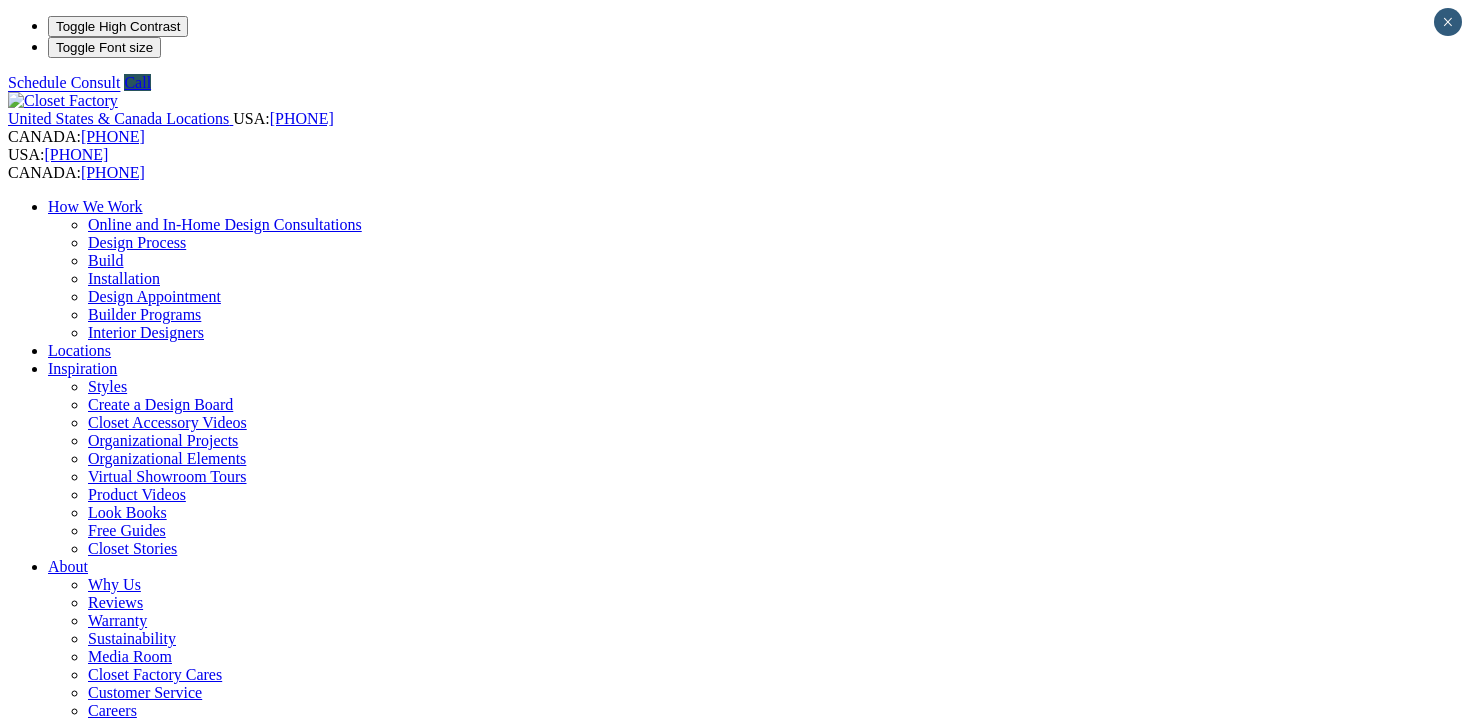 scroll, scrollTop: 0, scrollLeft: 0, axis: both 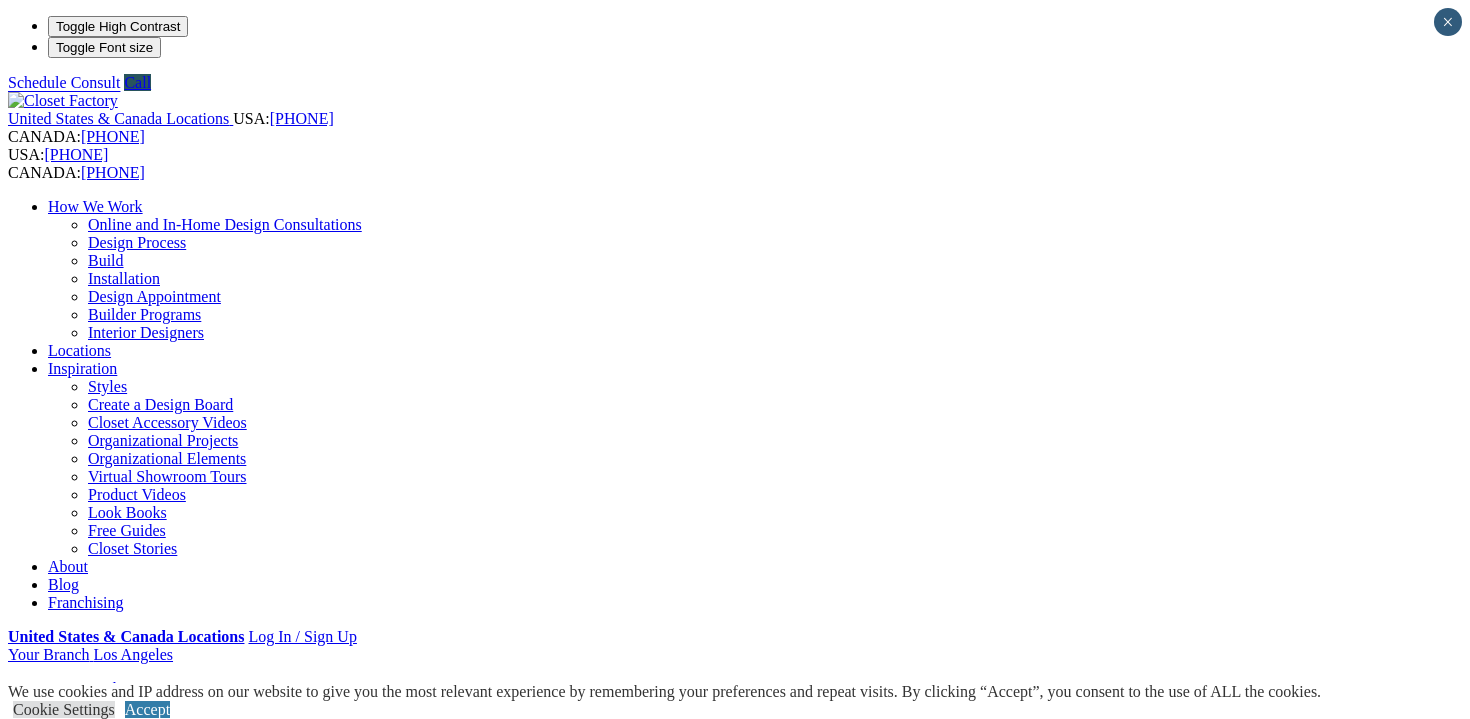 click on "Closet Organizers" at bounding box center [145, 706] 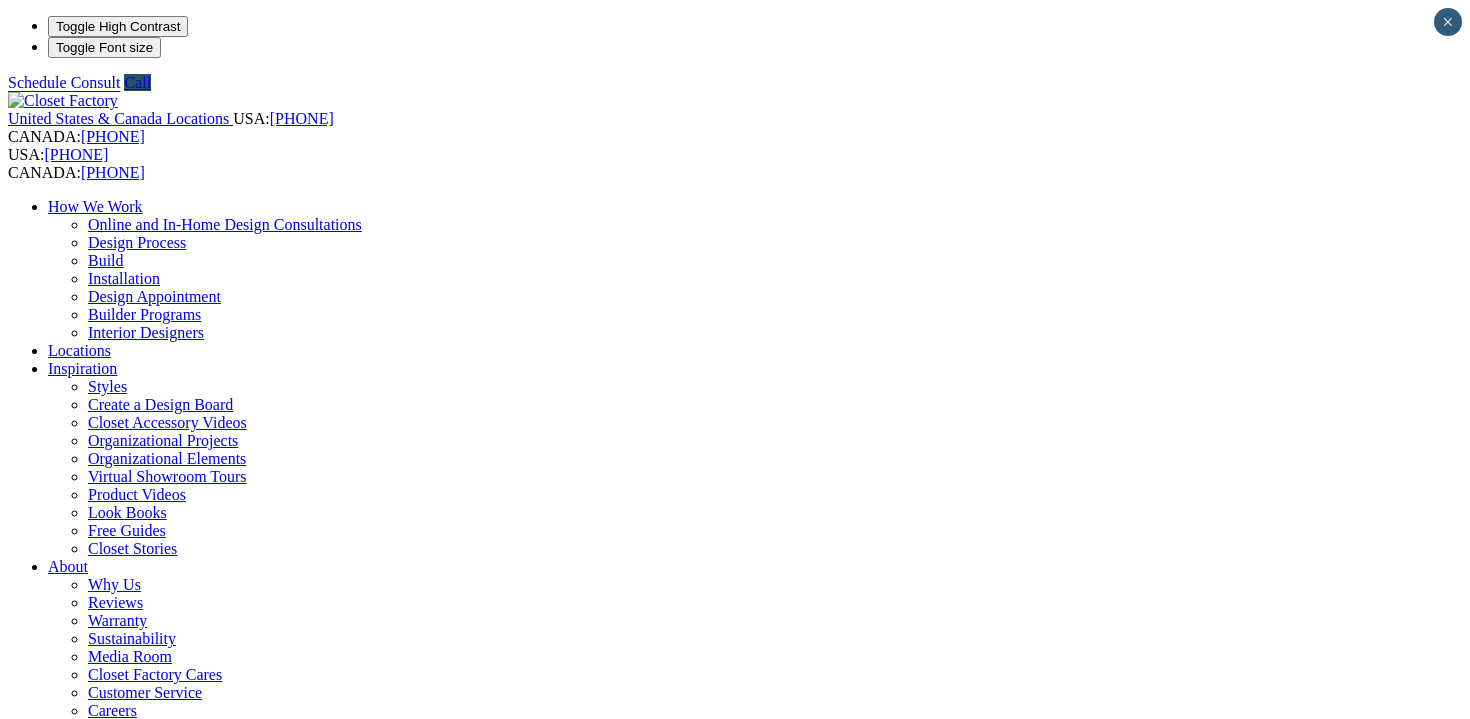 scroll, scrollTop: 0, scrollLeft: 0, axis: both 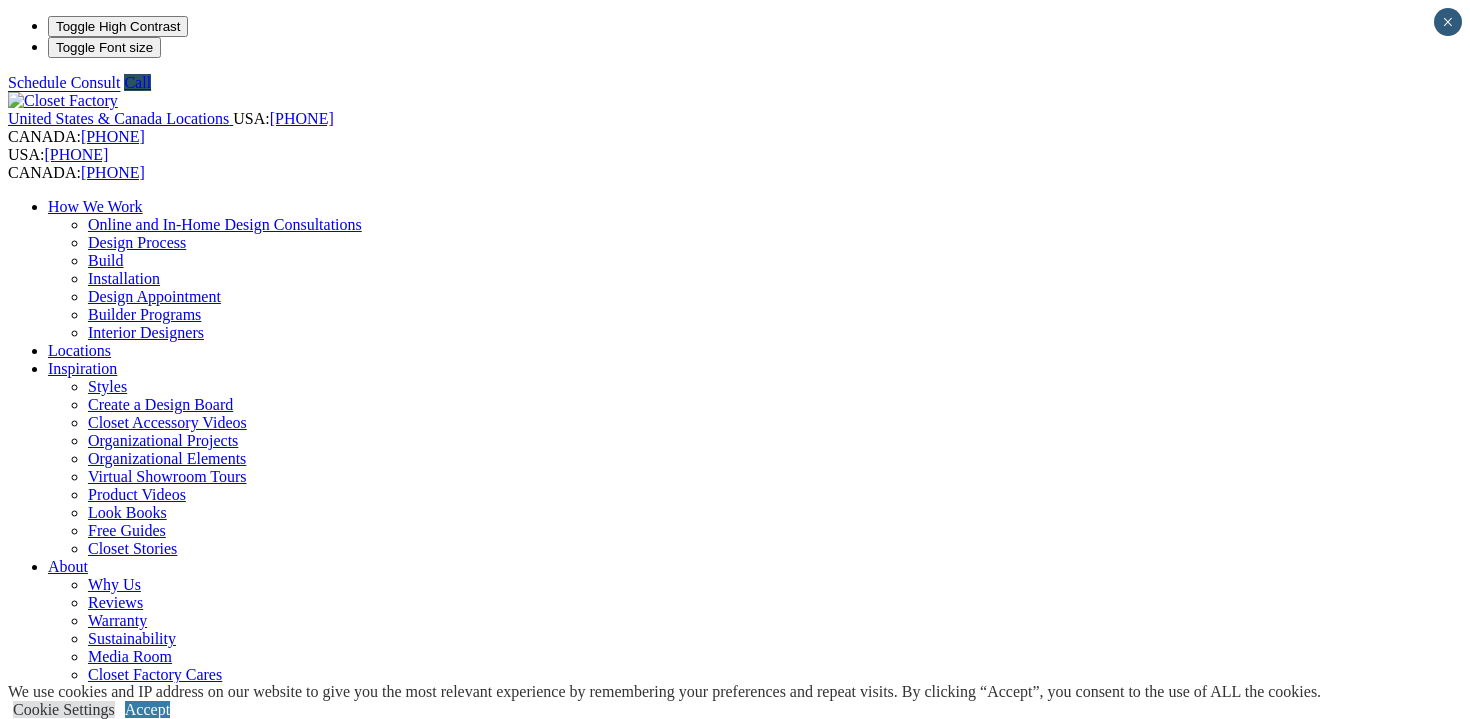 click on "Finesse Systems" at bounding box center (140, 886) 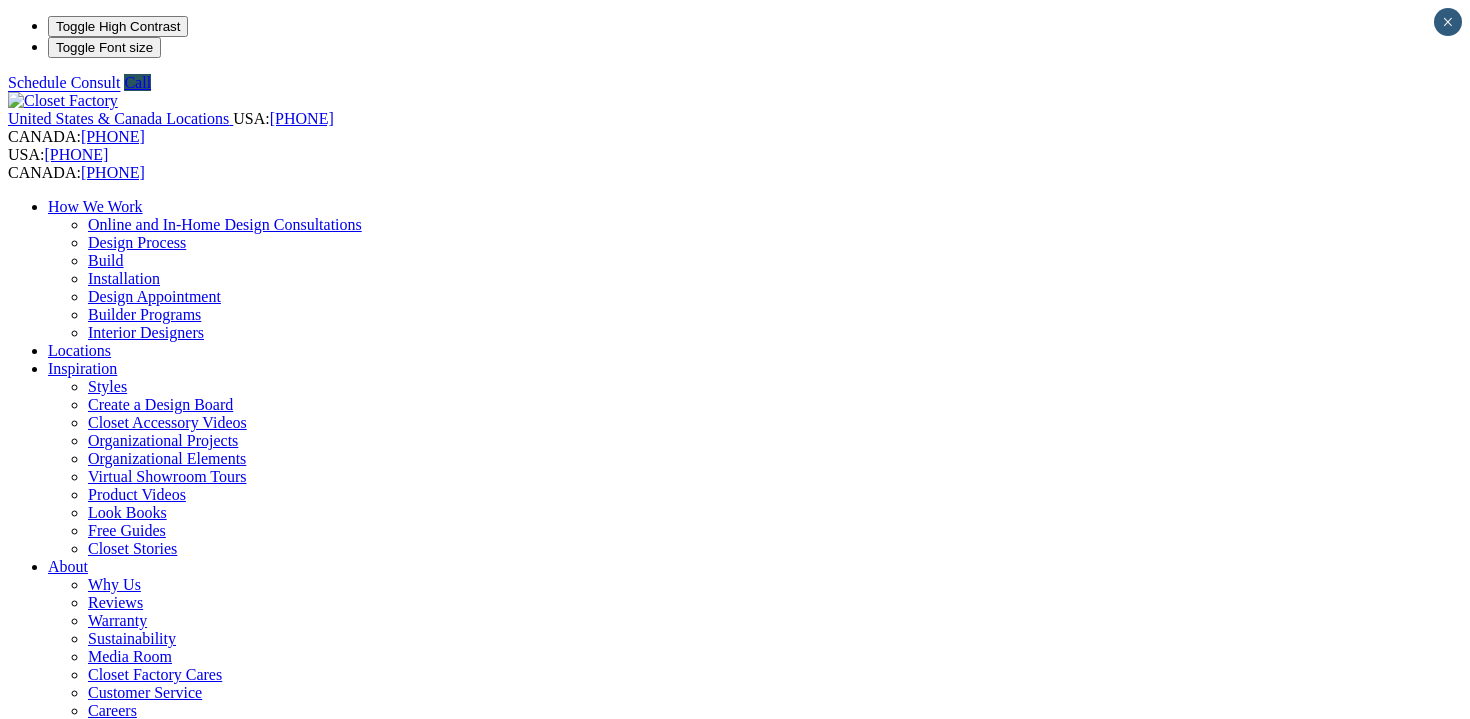 scroll, scrollTop: 0, scrollLeft: 0, axis: both 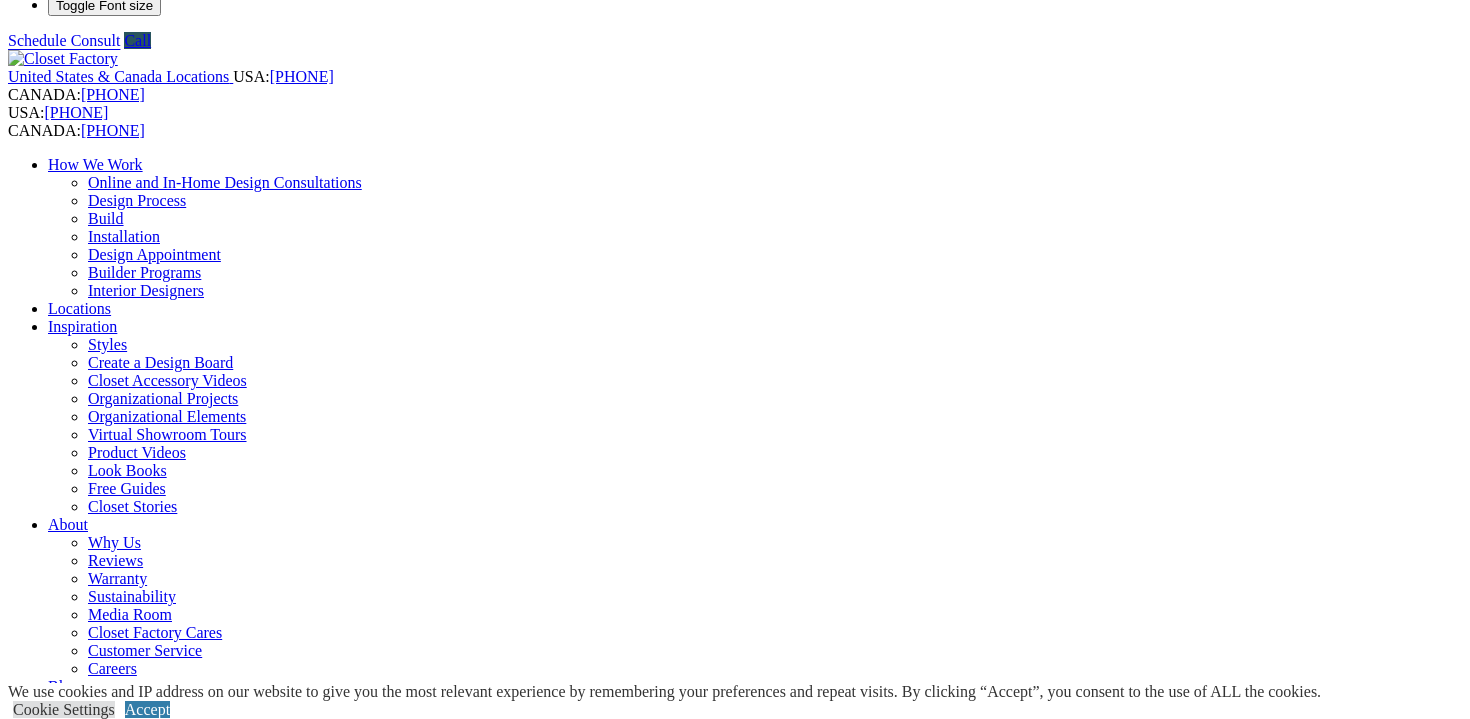 click on "Closet Organizers Dressing Rooms Finesse Systems Reach-in Closets Shoe Closets Walk-in Closets Wardrobe Closets Wood Closets" at bounding box center [755, 872] 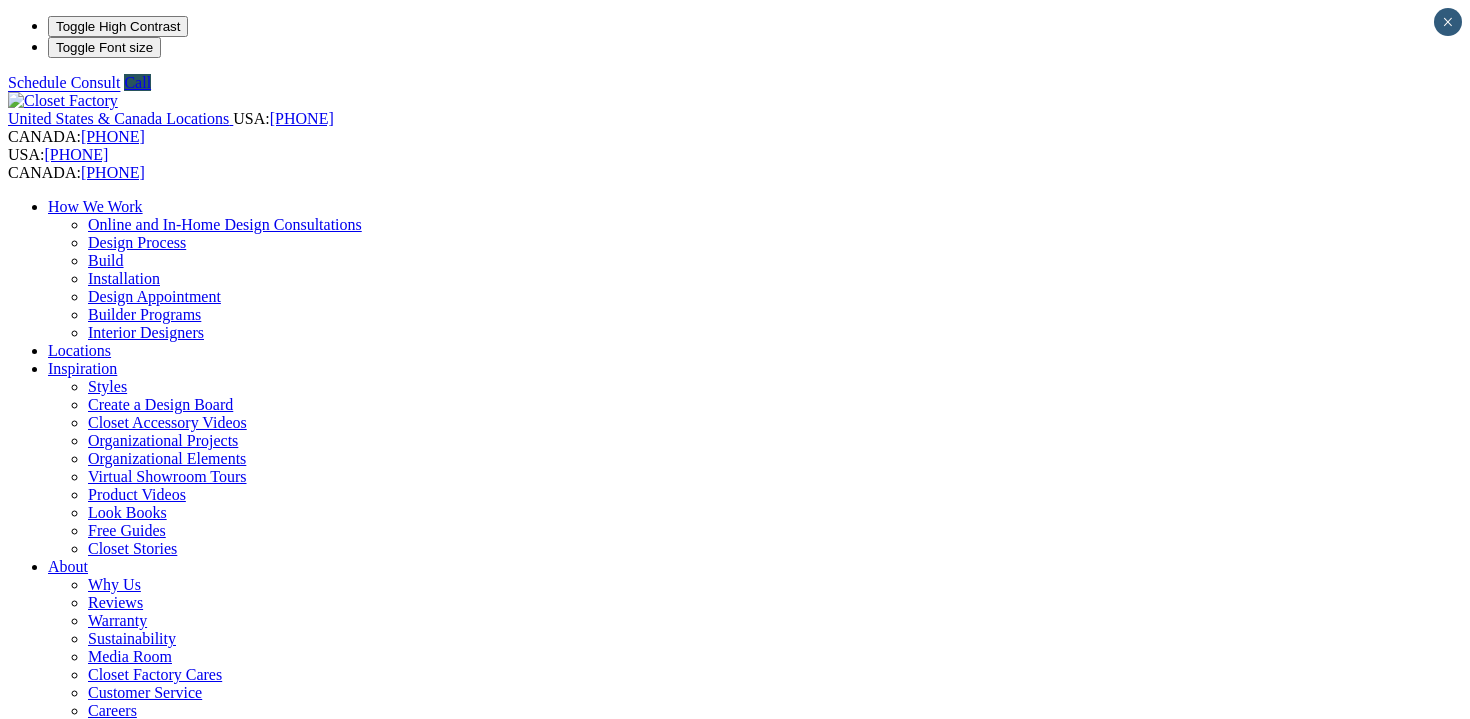 scroll, scrollTop: 0, scrollLeft: 0, axis: both 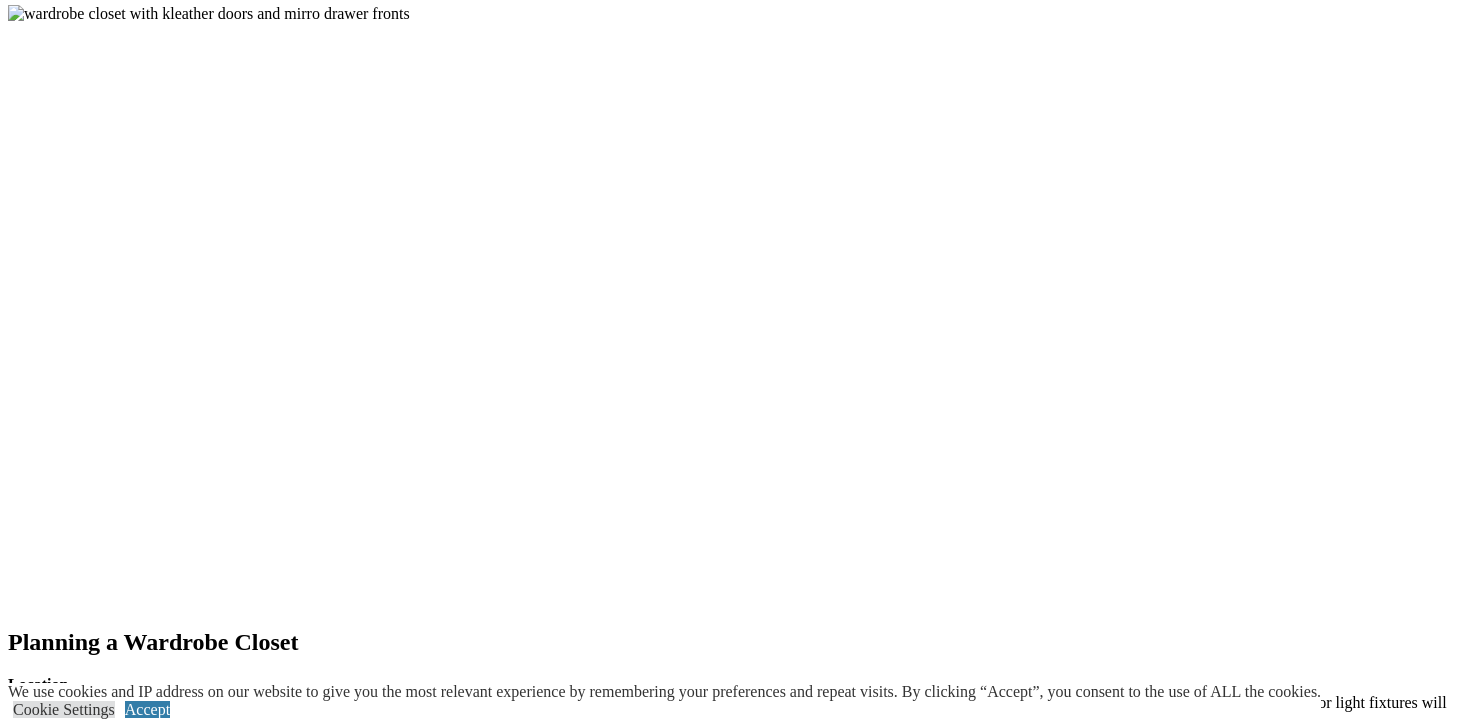 click at bounding box center [-140, 1727] 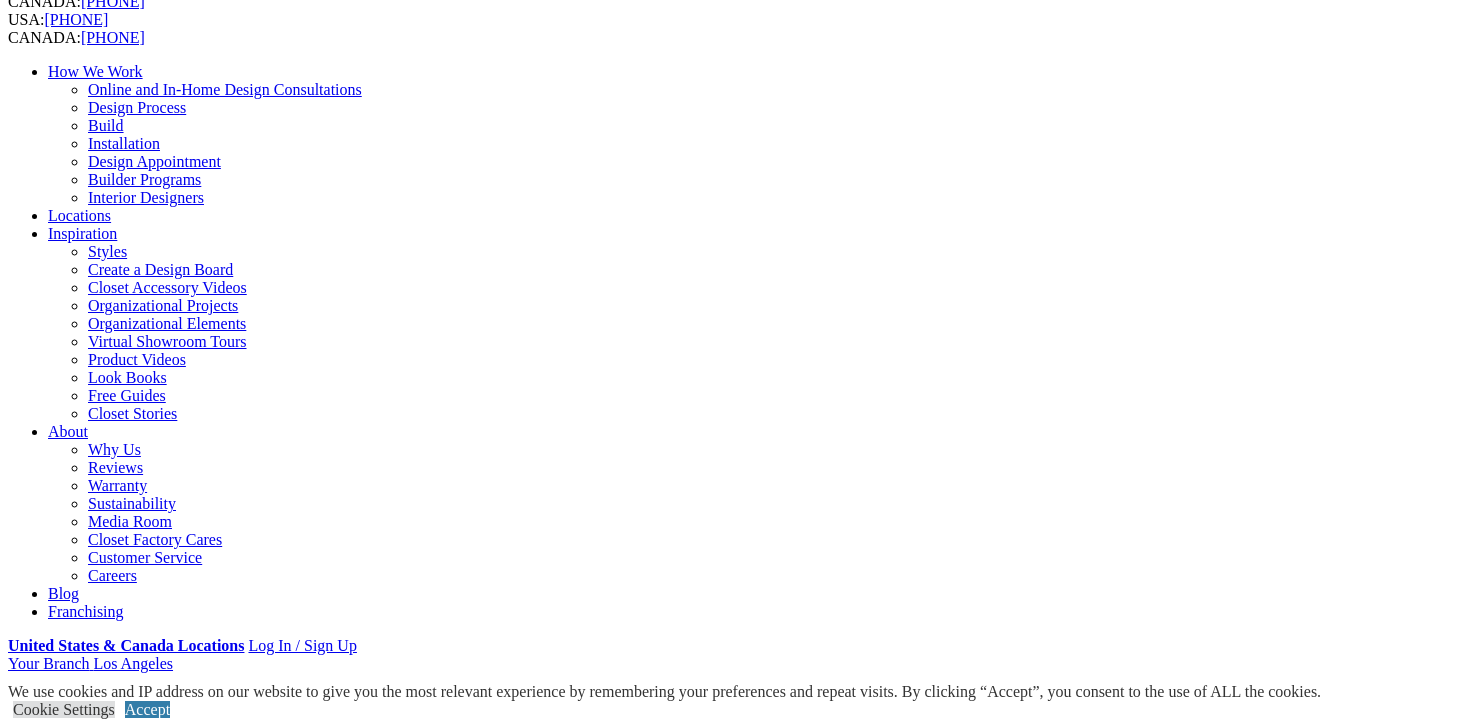 scroll, scrollTop: 0, scrollLeft: 0, axis: both 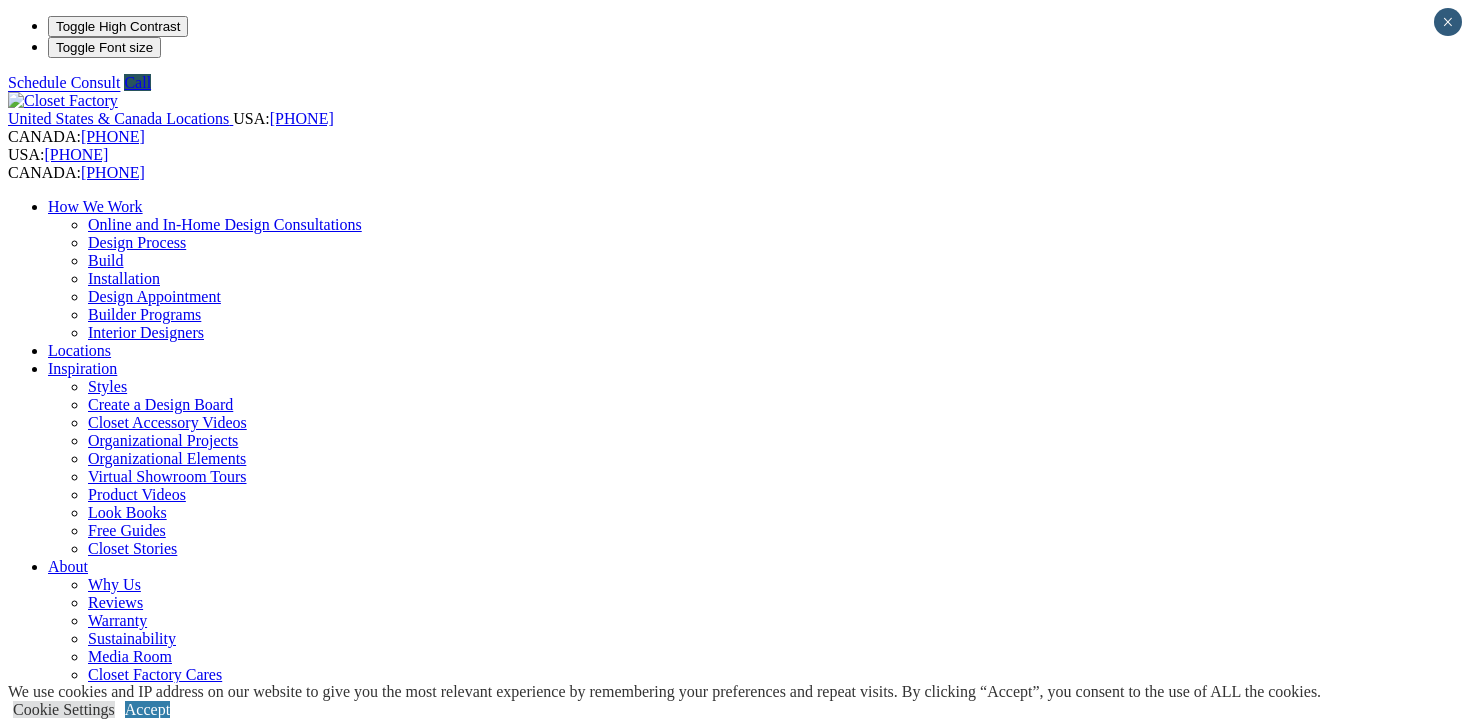 click on "Home Office" at bounding box center [90, 850] 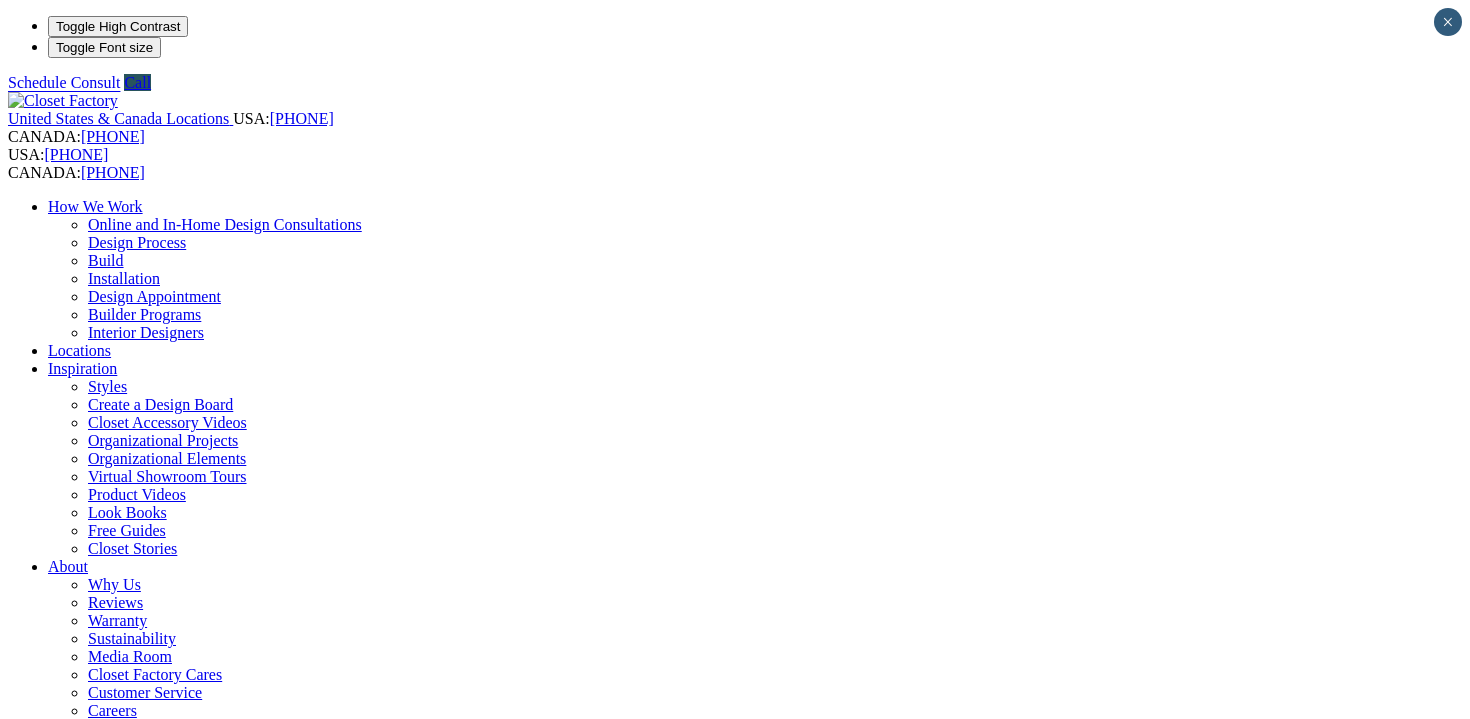 scroll, scrollTop: 0, scrollLeft: 0, axis: both 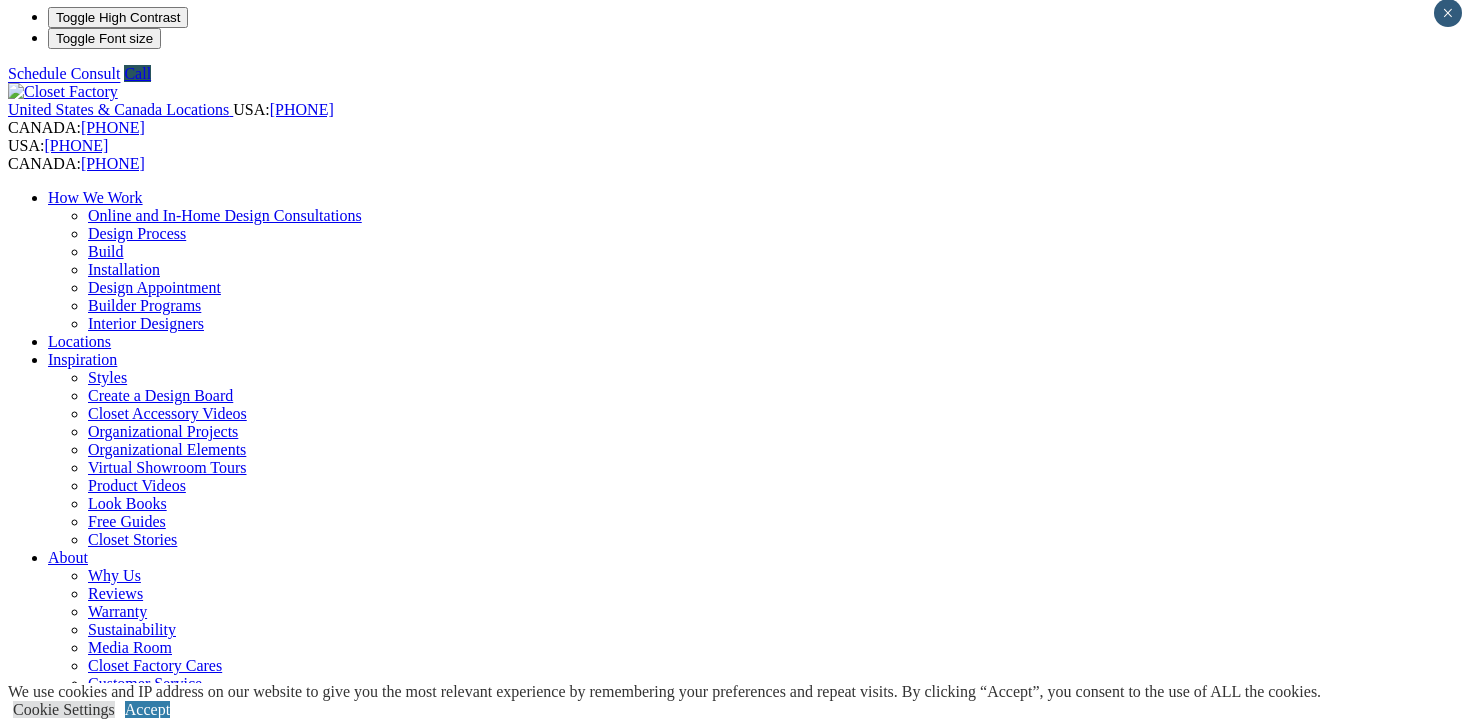 click on "Next Slide" at bounding box center [735, 1978] 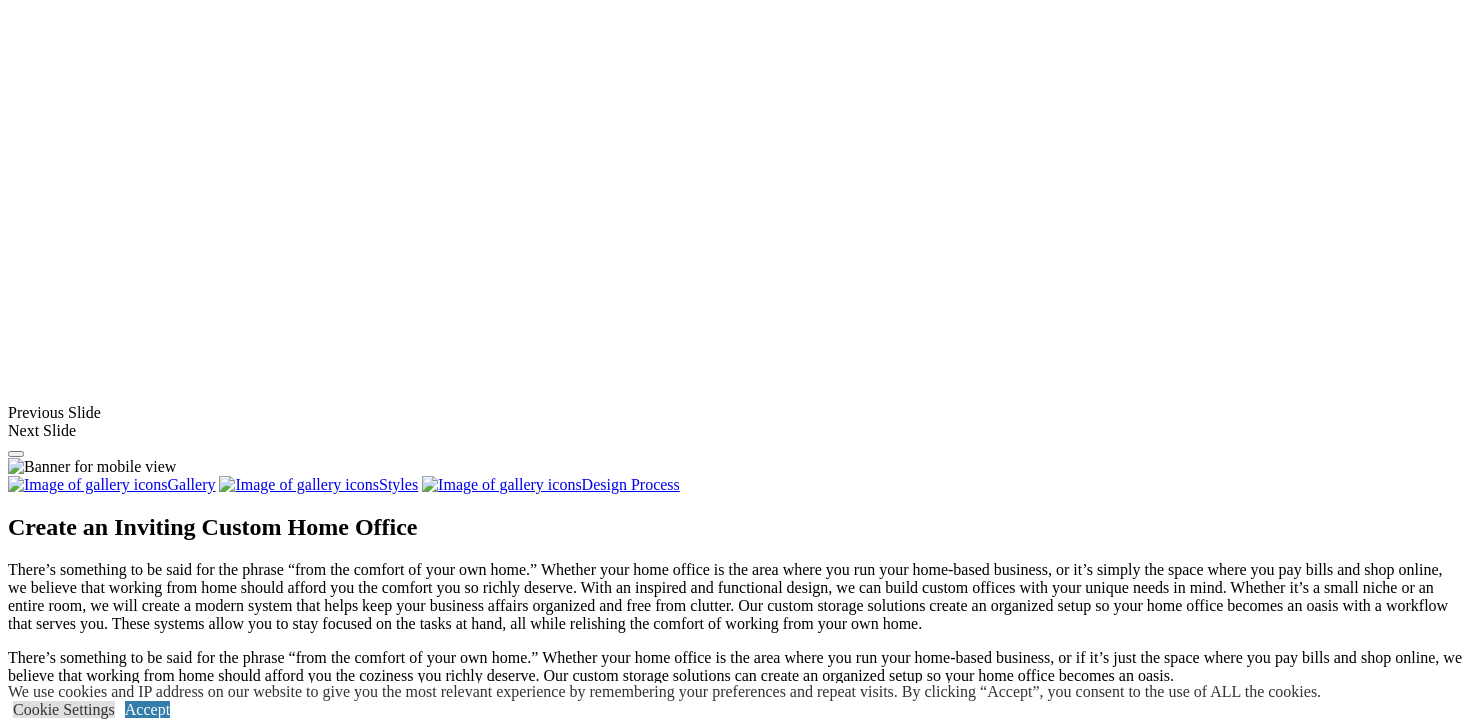scroll, scrollTop: 1563, scrollLeft: 0, axis: vertical 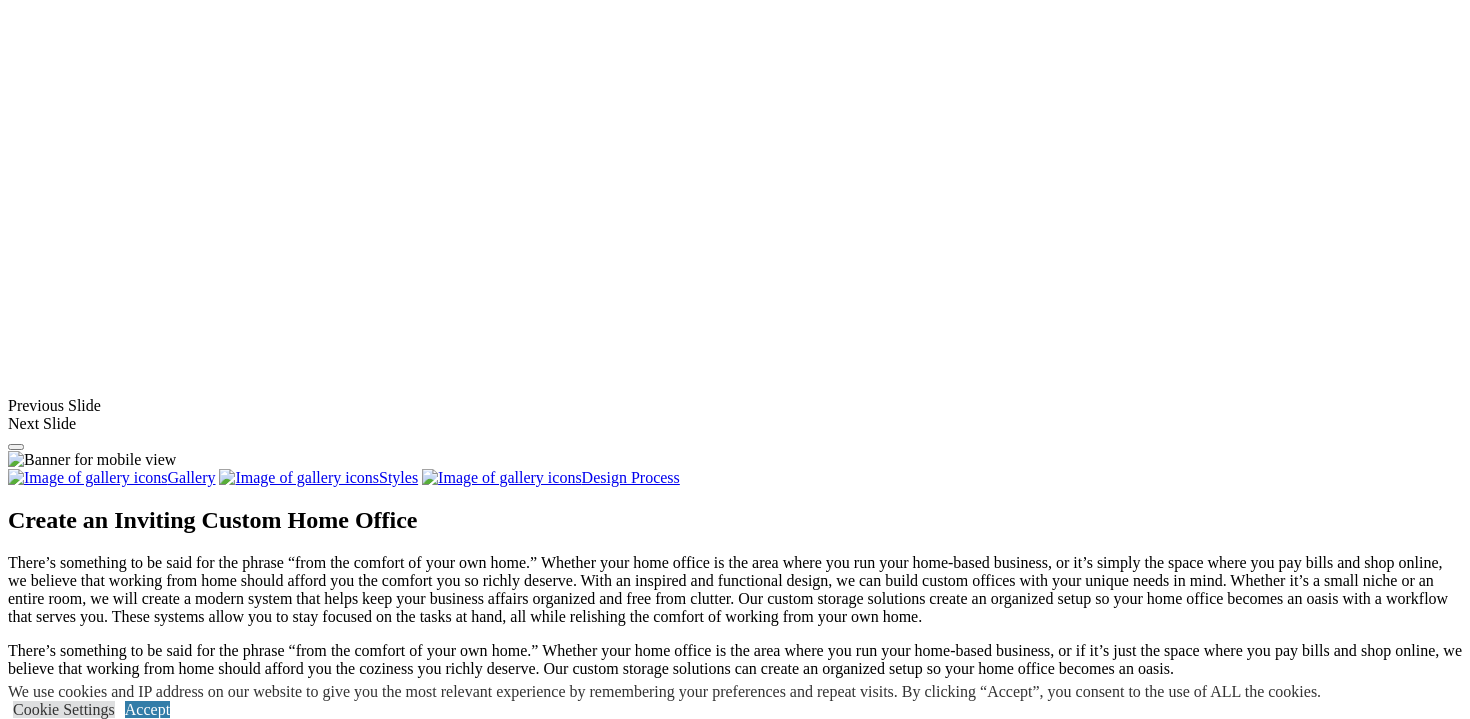 click at bounding box center [330, 1372] 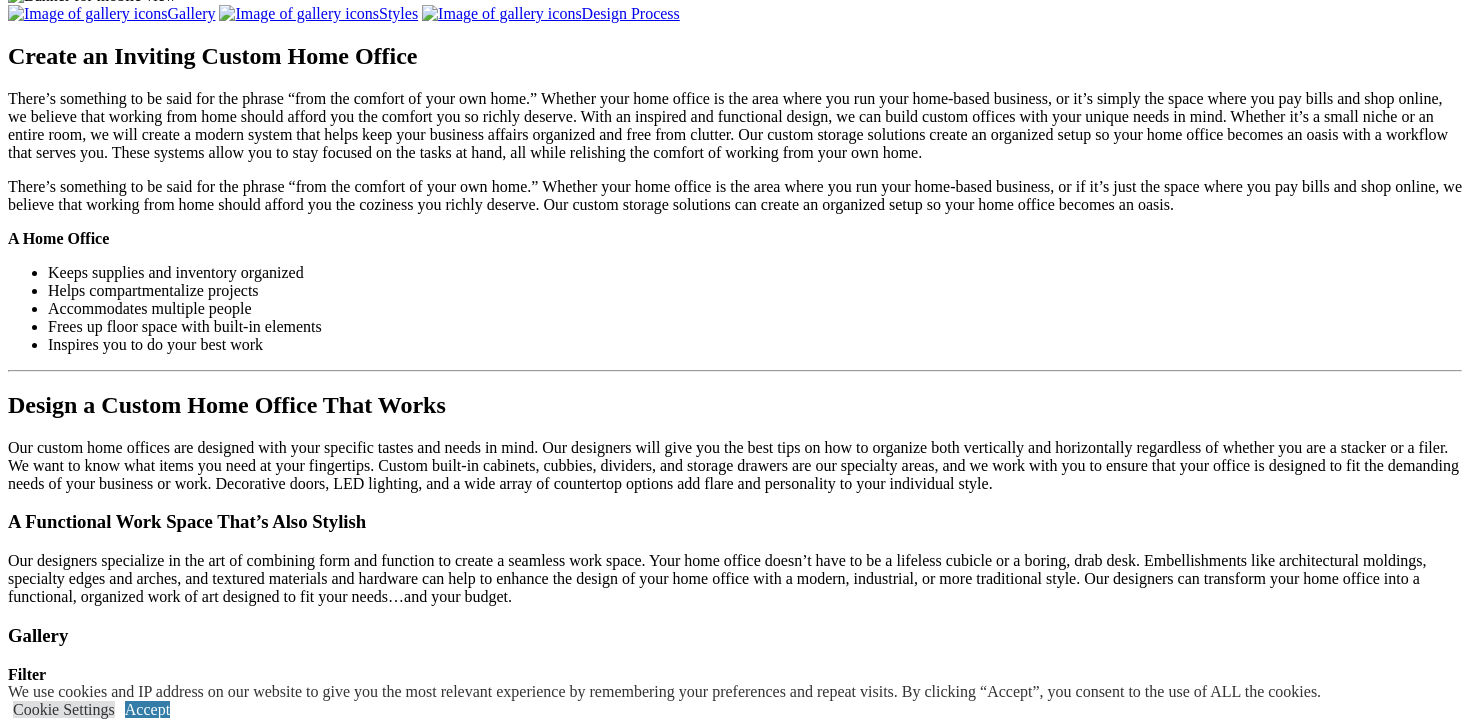 scroll, scrollTop: 2009, scrollLeft: 0, axis: vertical 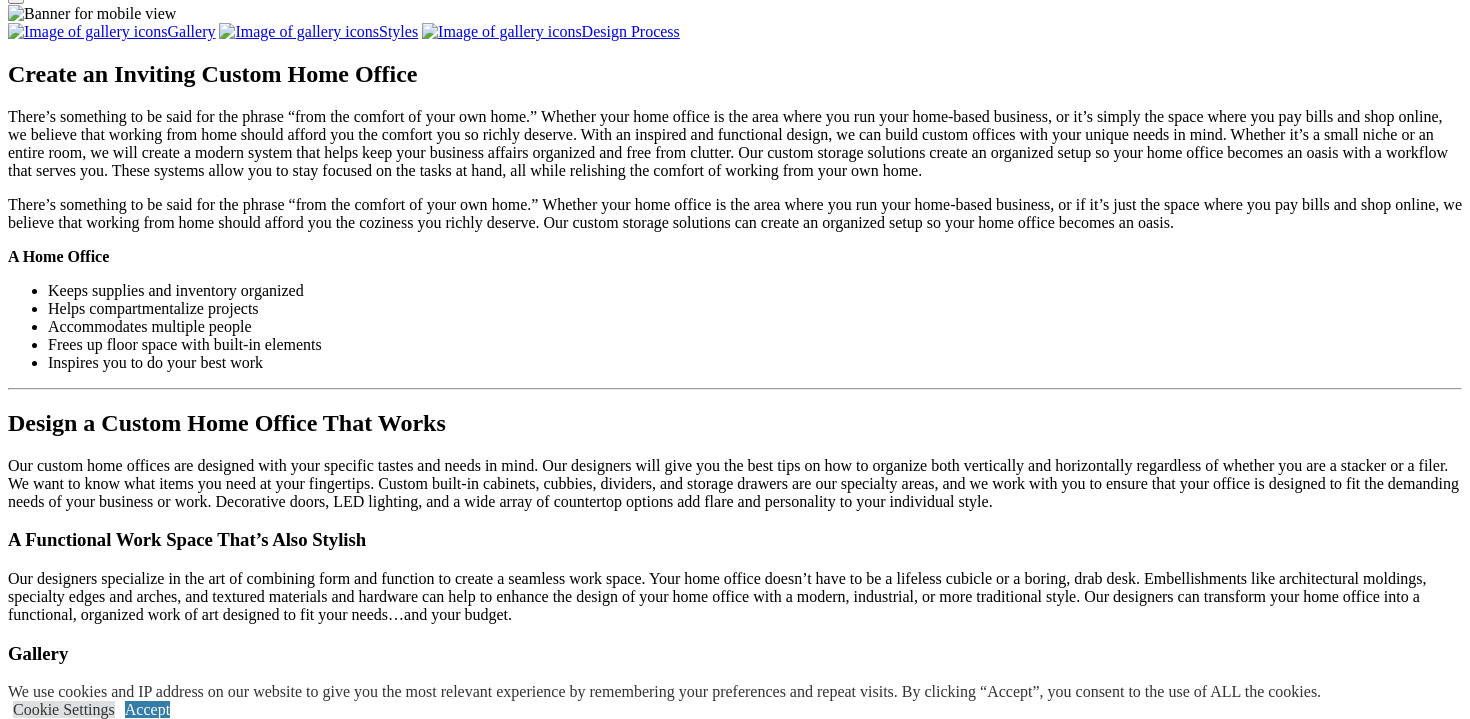 click on "Load More" at bounding box center [44, 1600] 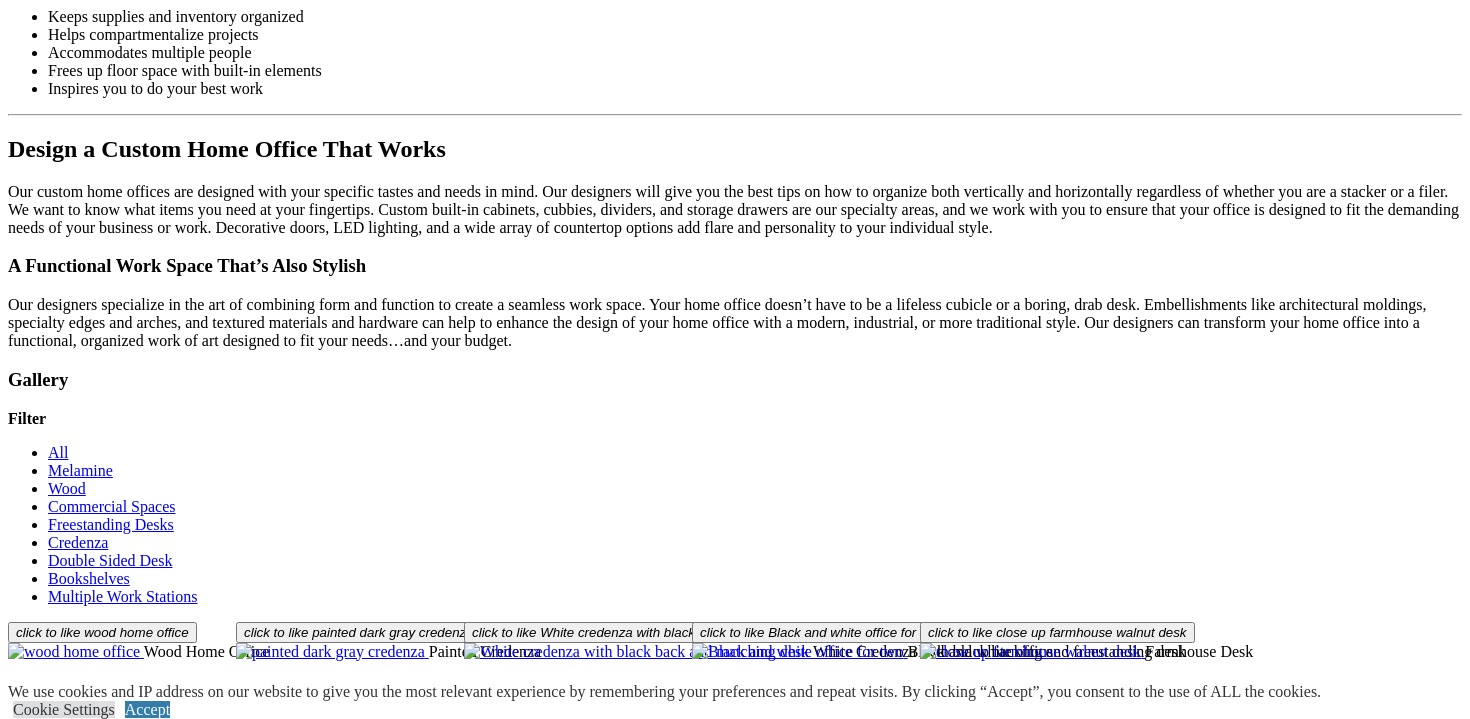 scroll, scrollTop: 2280, scrollLeft: 0, axis: vertical 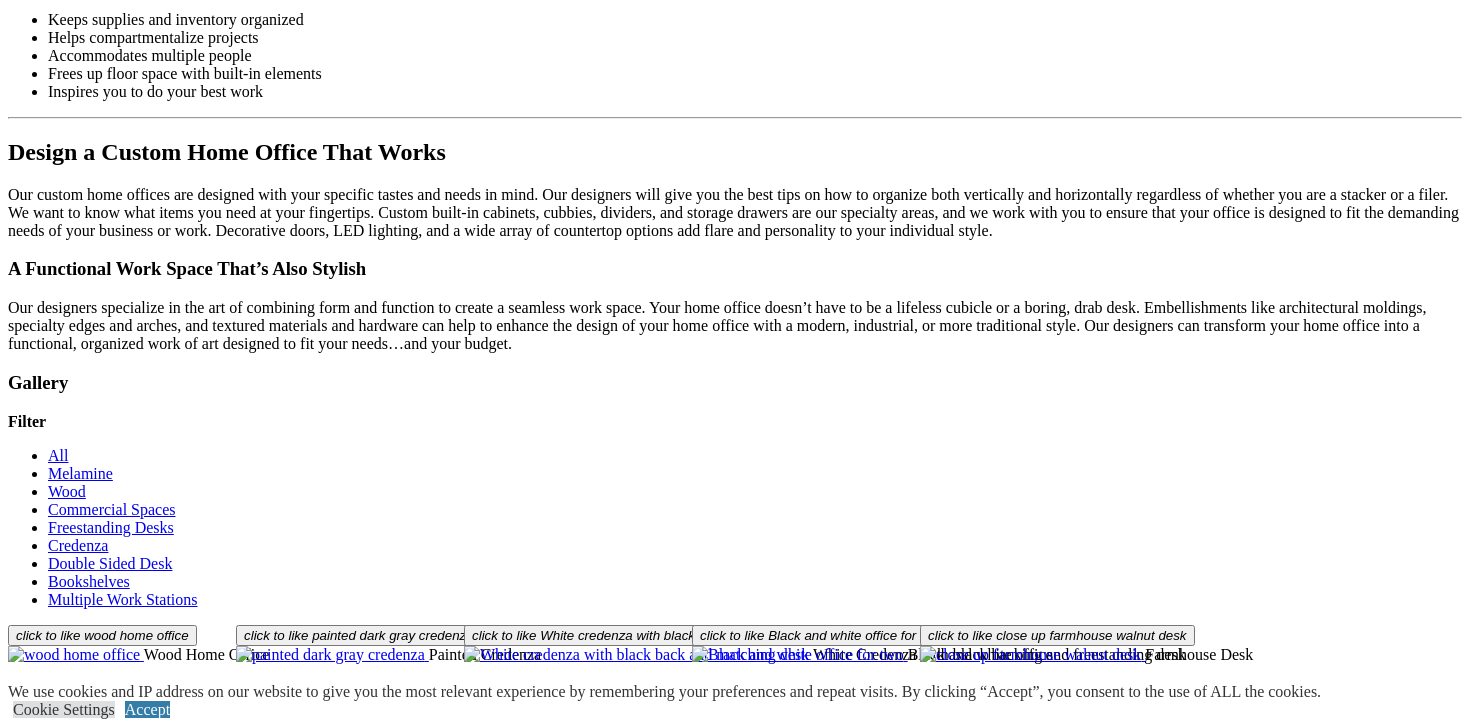 click on "Load More" at bounding box center (44, 1677) 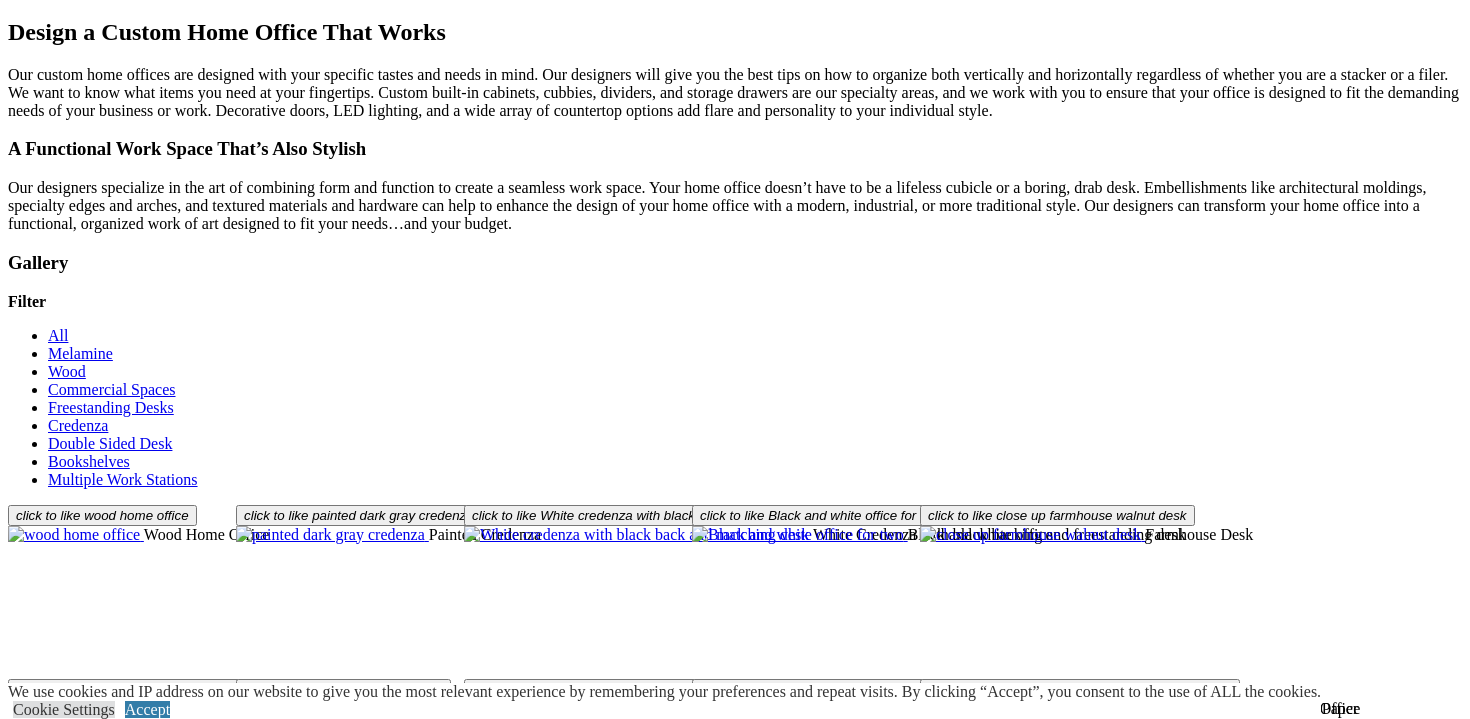 scroll, scrollTop: 2349, scrollLeft: 0, axis: vertical 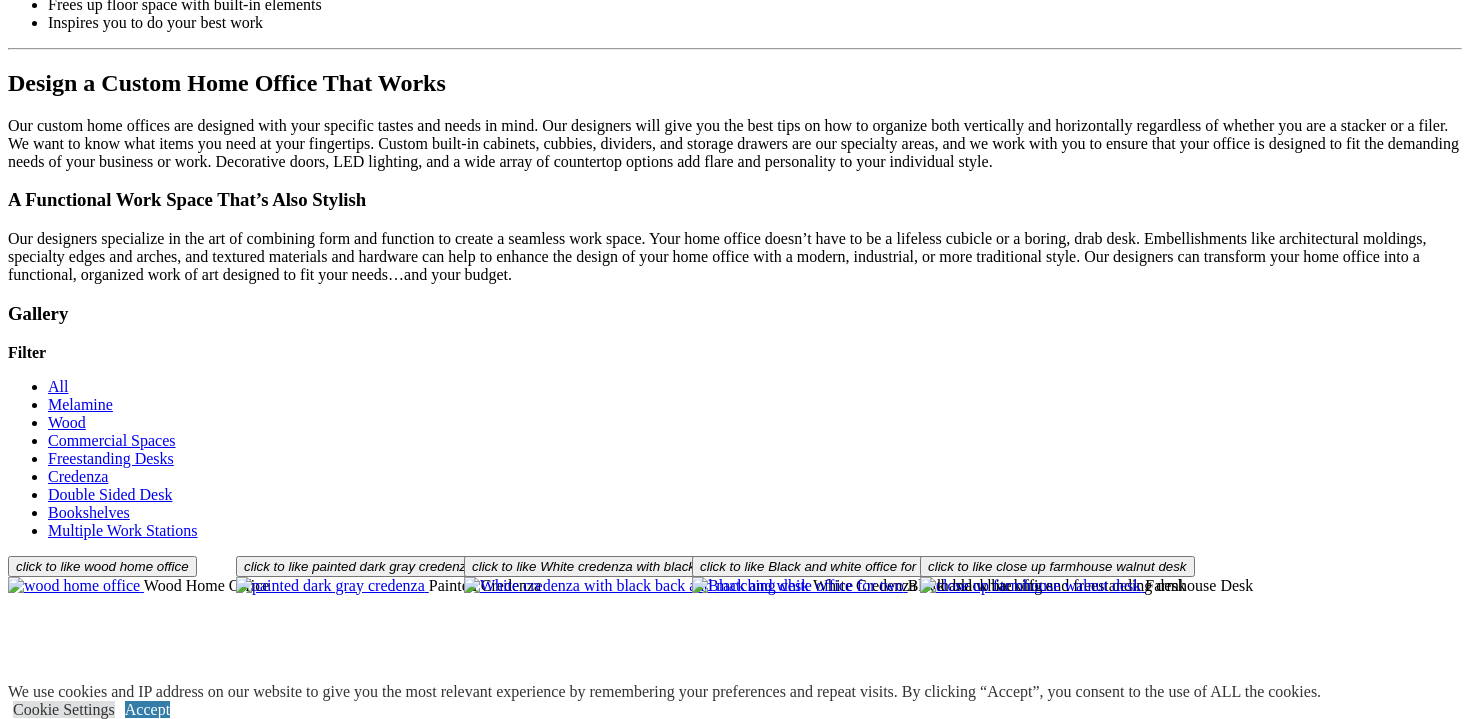 click at bounding box center [115, 1630] 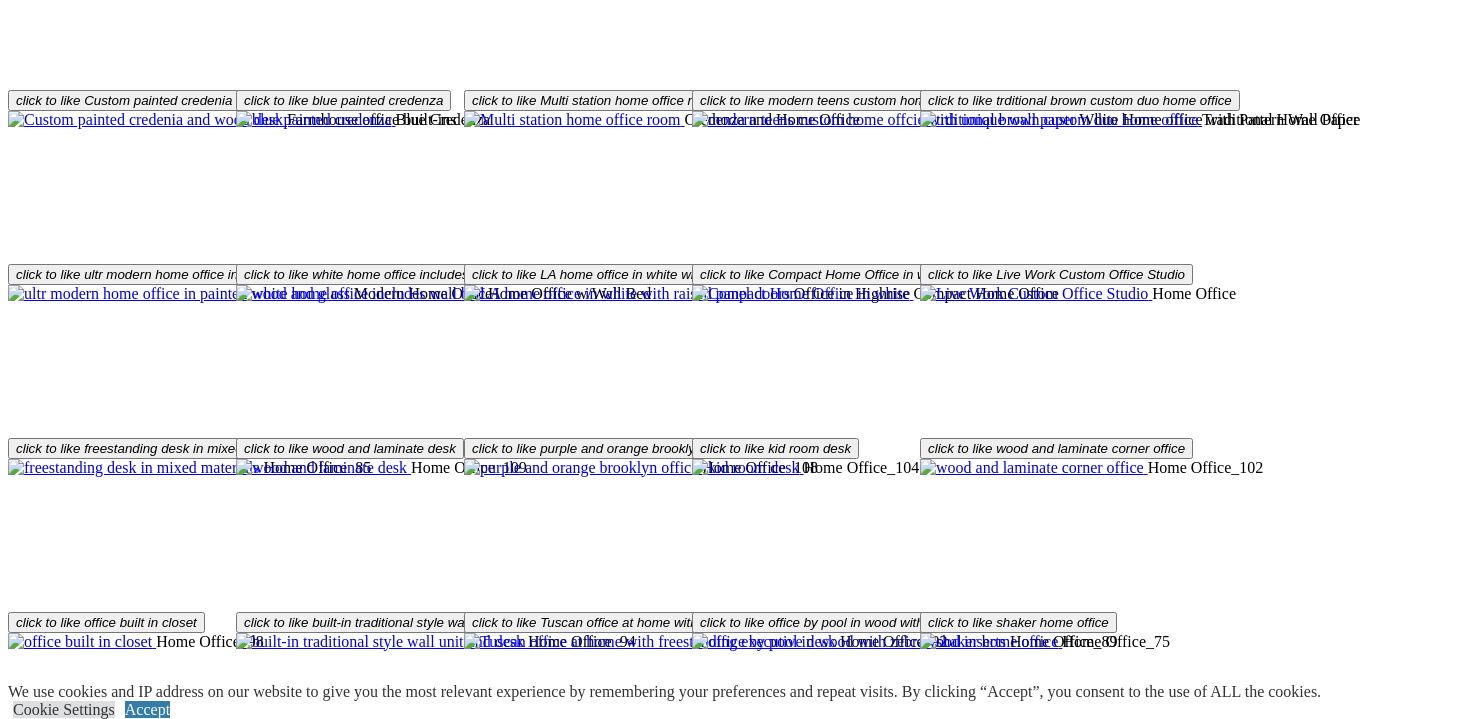 scroll, scrollTop: 3011, scrollLeft: 0, axis: vertical 